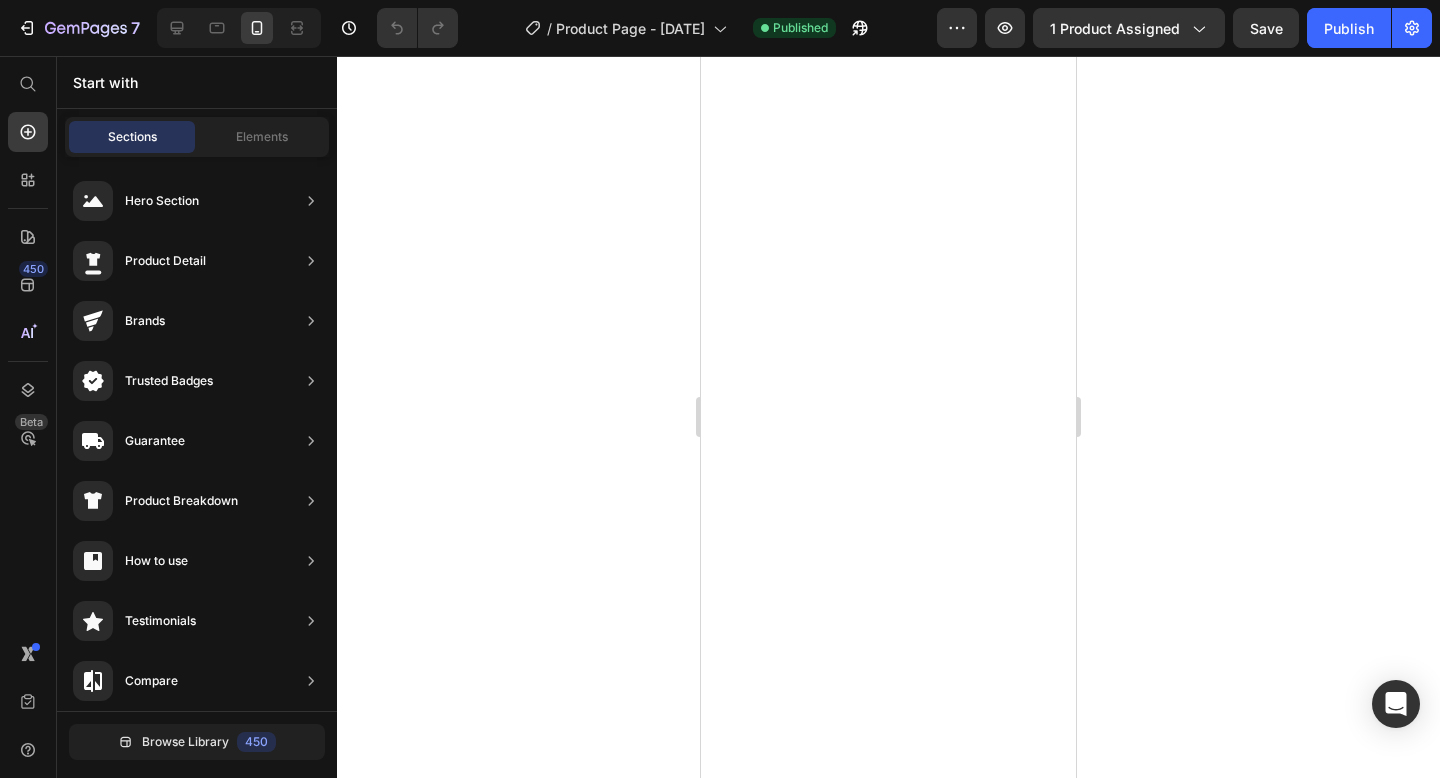 scroll, scrollTop: 0, scrollLeft: 0, axis: both 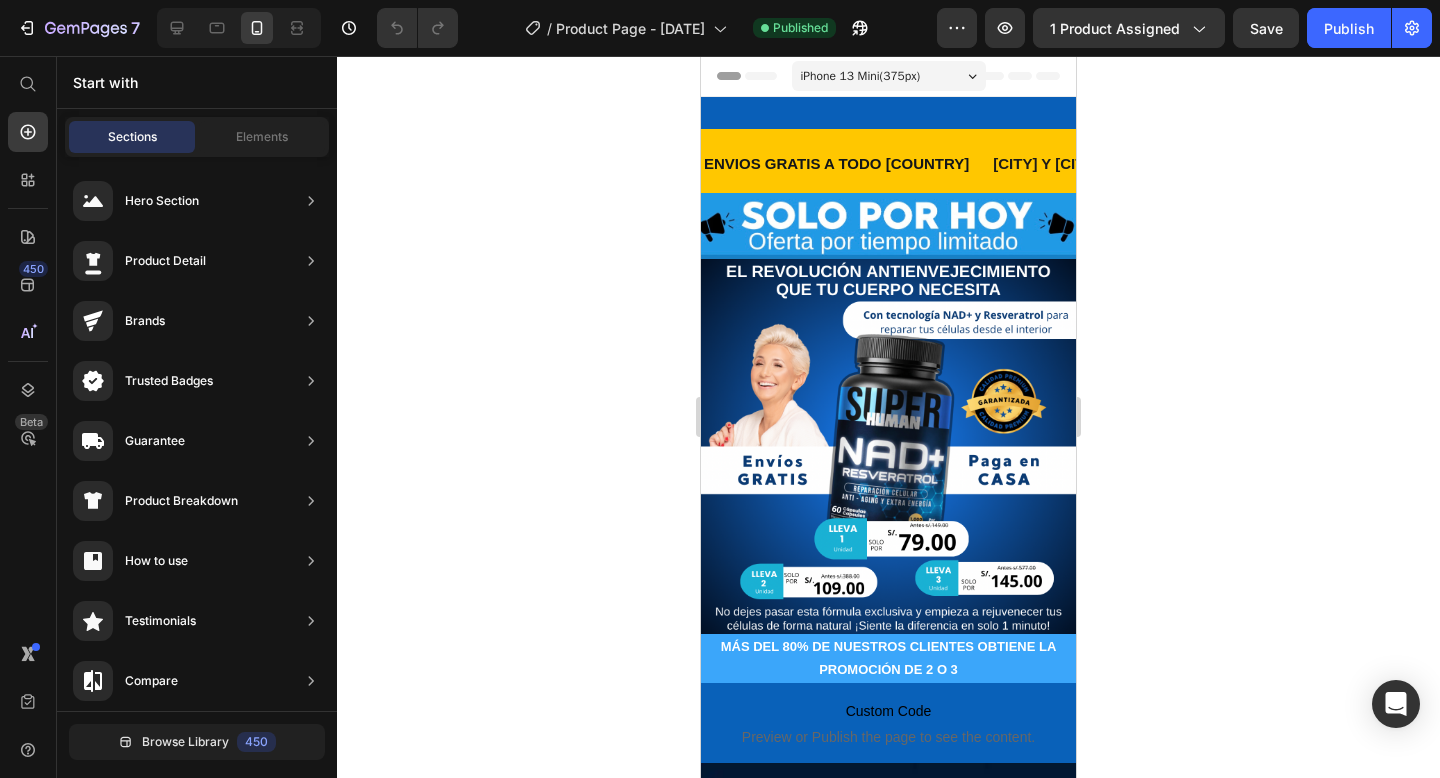 click 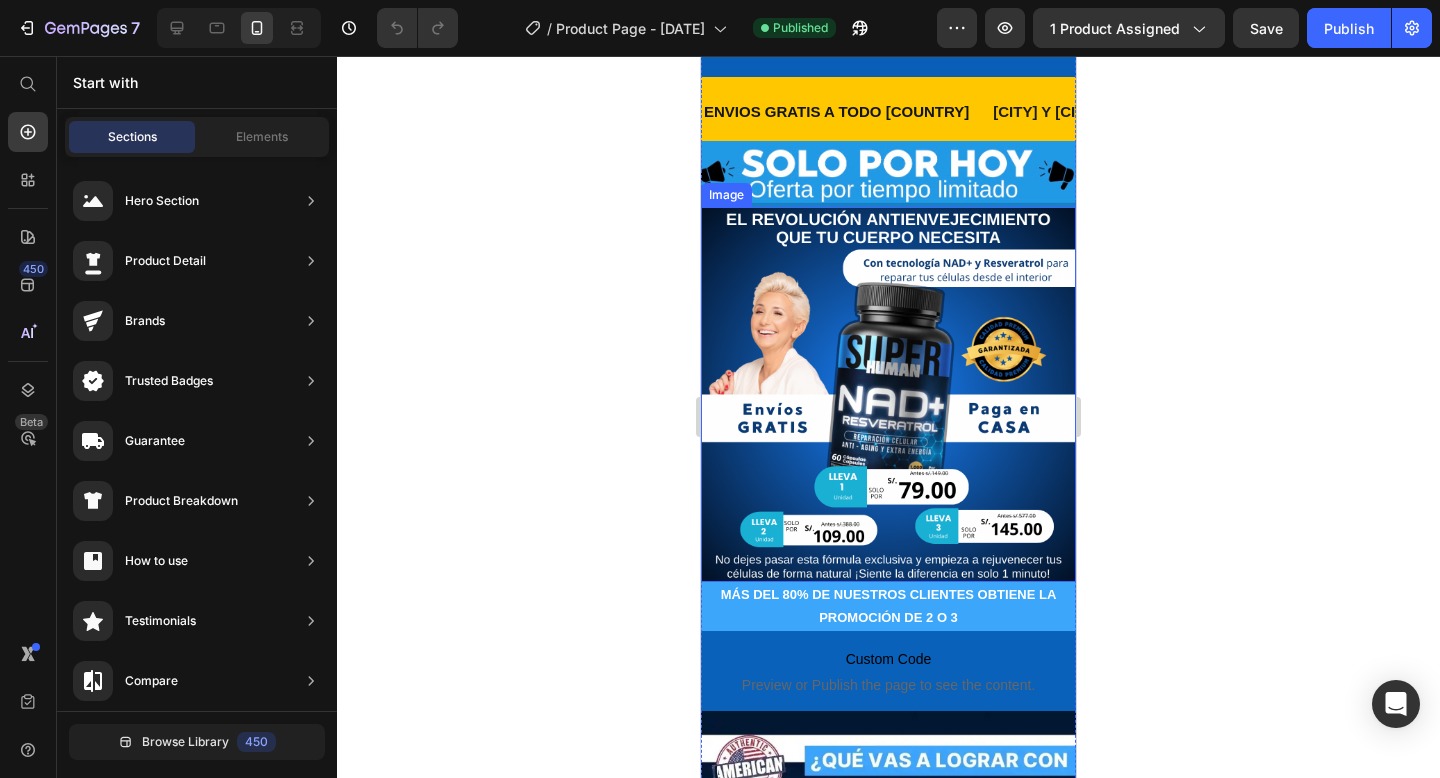 scroll, scrollTop: 56, scrollLeft: 0, axis: vertical 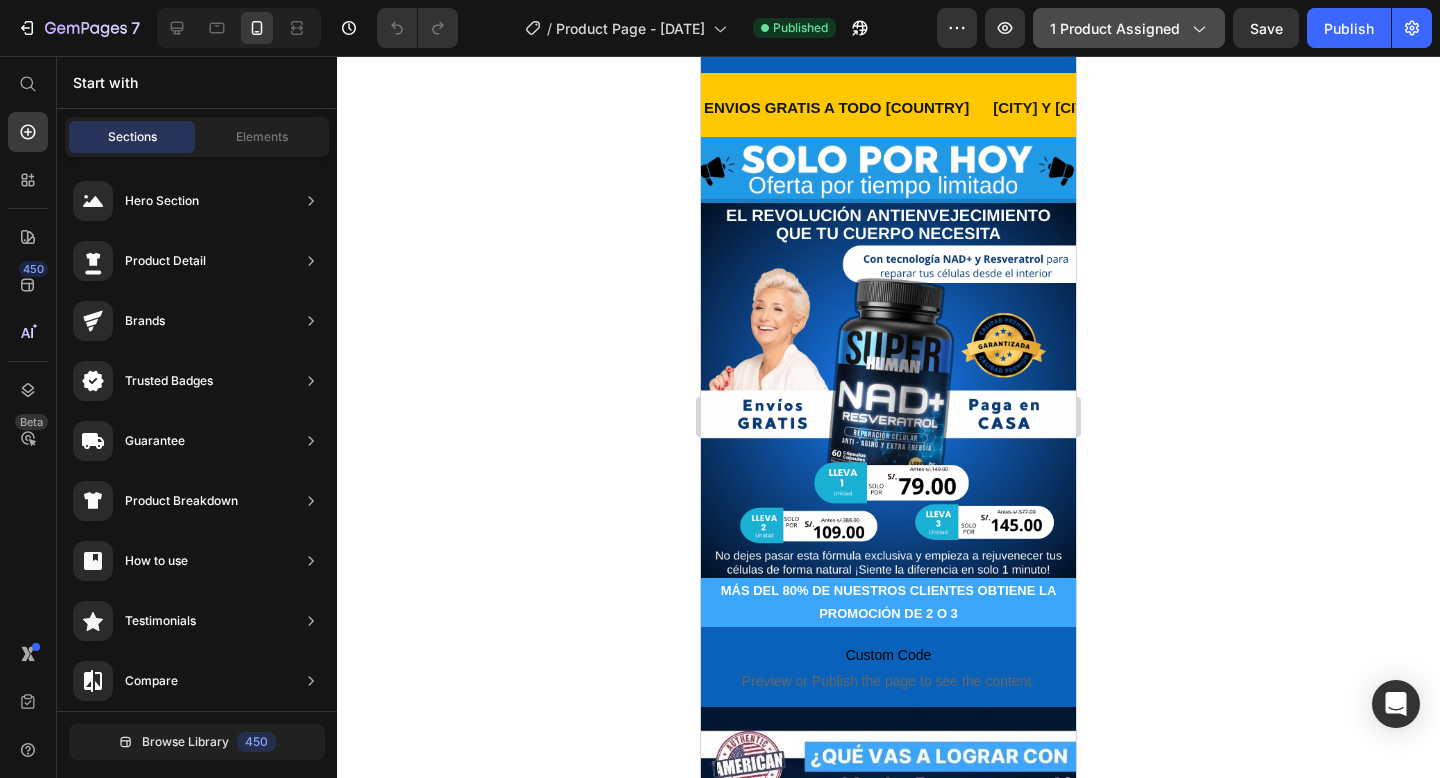 click on "1 product assigned" 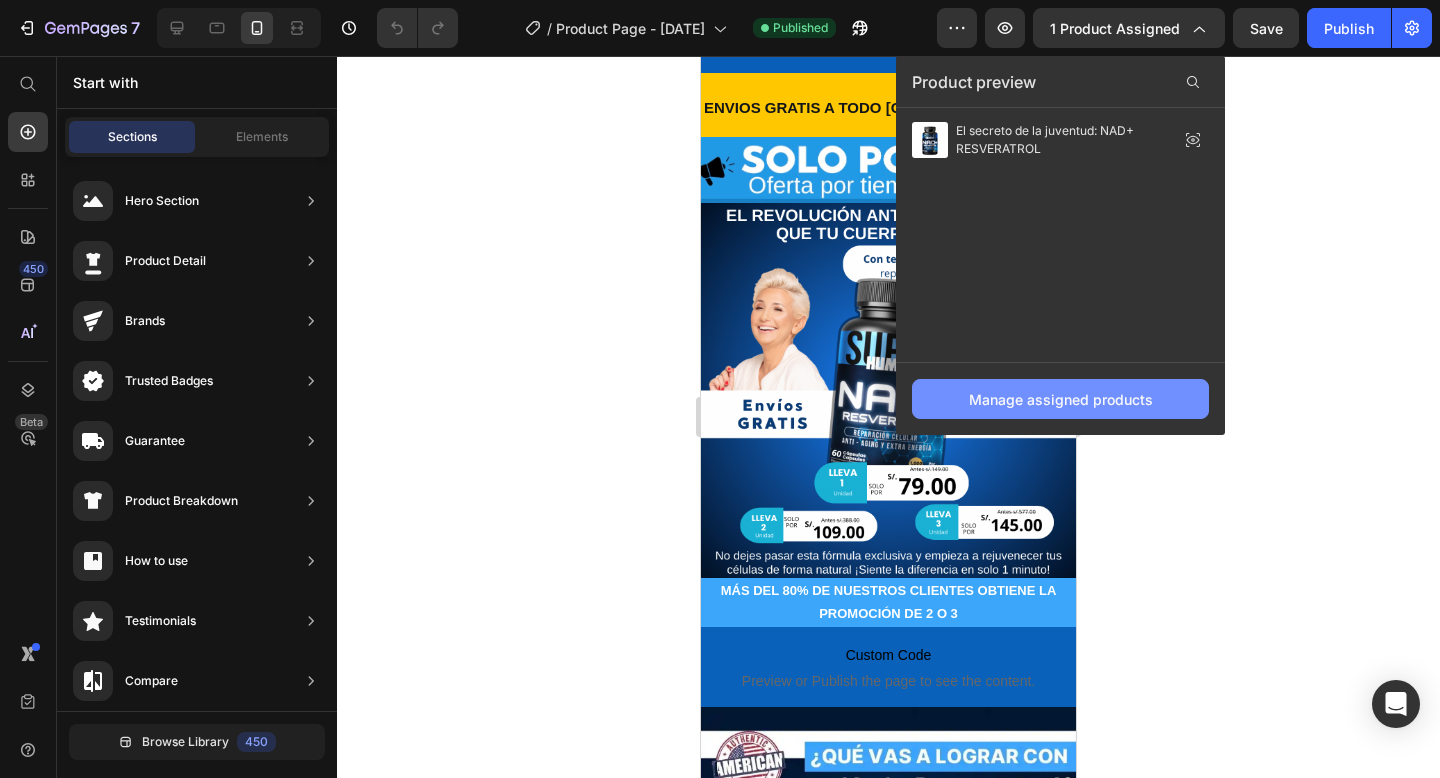 click on "Manage assigned products" at bounding box center [1061, 399] 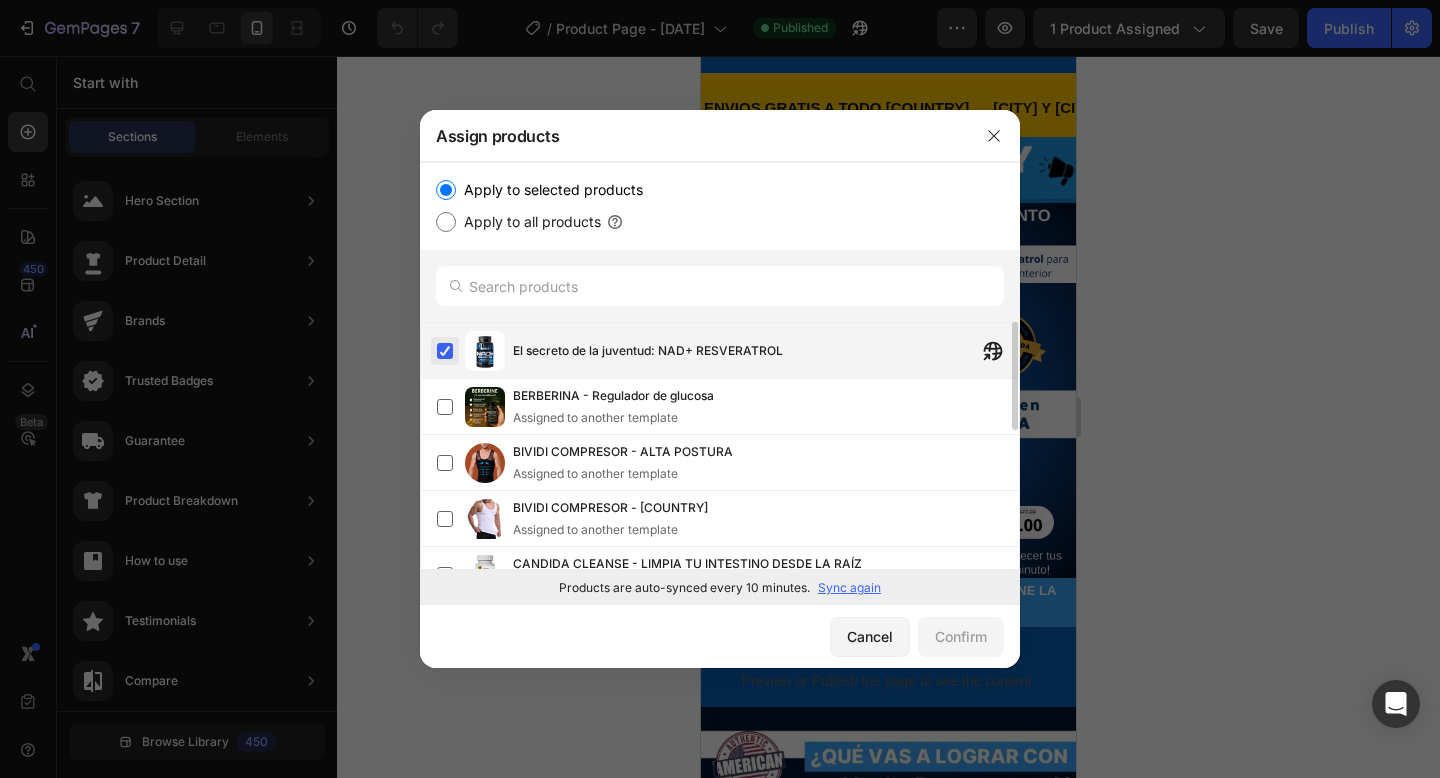click at bounding box center [445, 351] 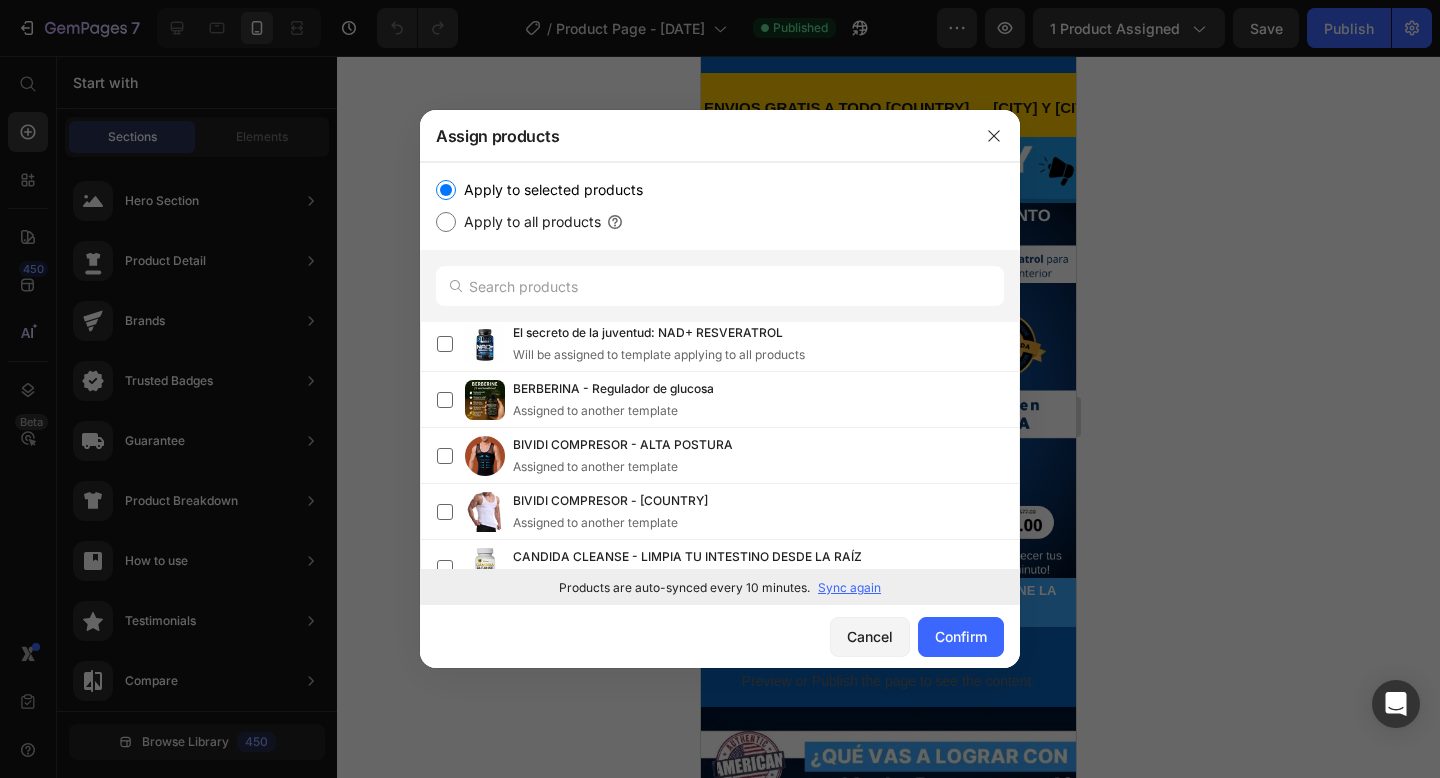 scroll, scrollTop: 0, scrollLeft: 0, axis: both 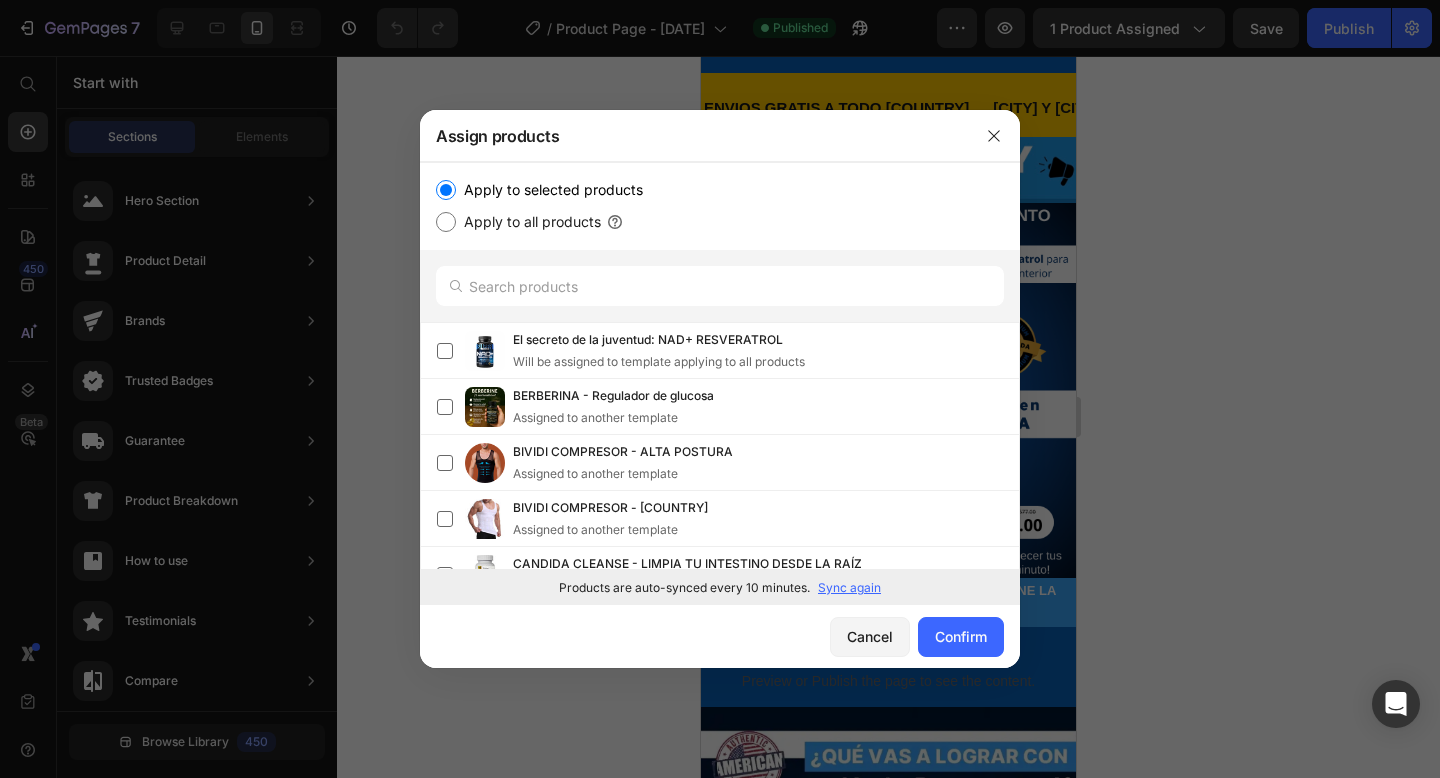 click on "Sync again" at bounding box center (849, 588) 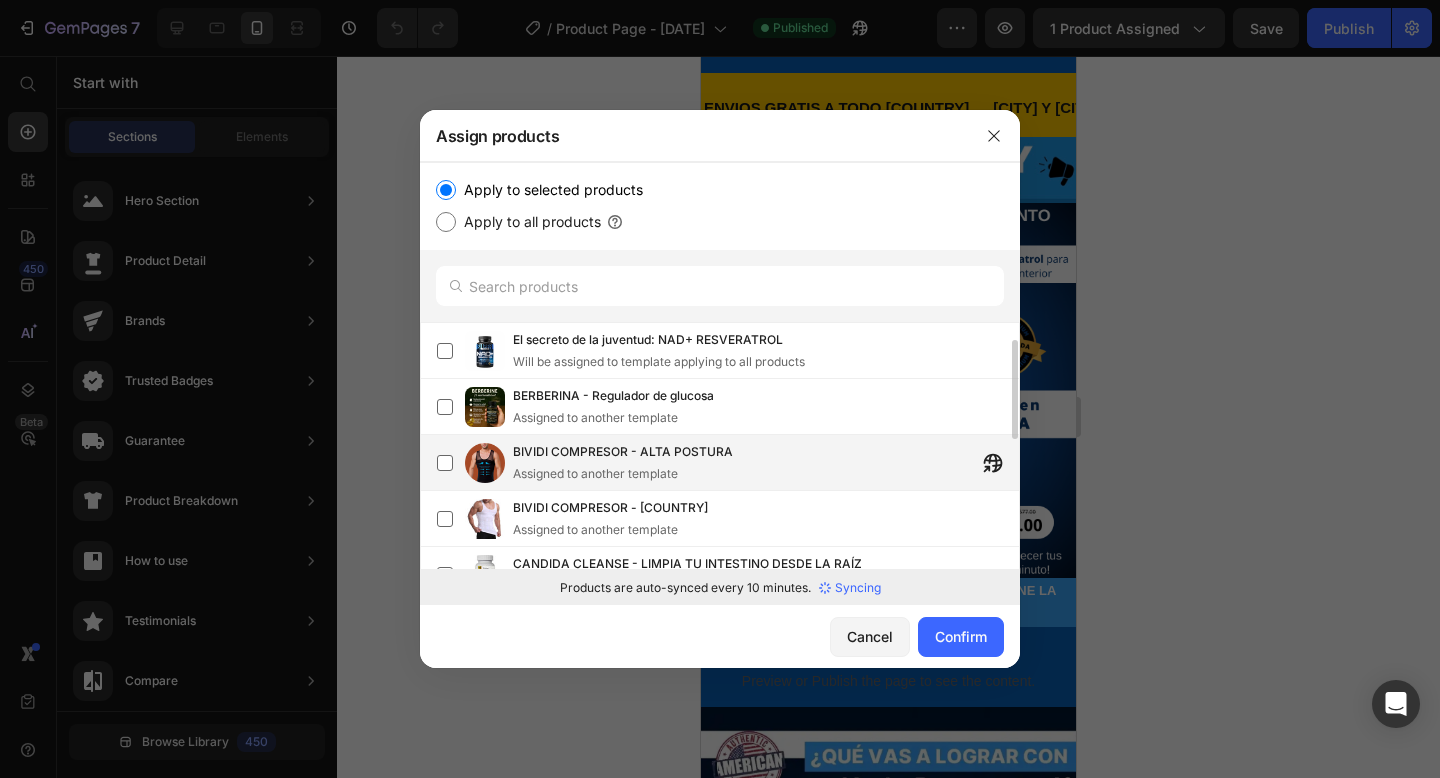 scroll, scrollTop: 28, scrollLeft: 0, axis: vertical 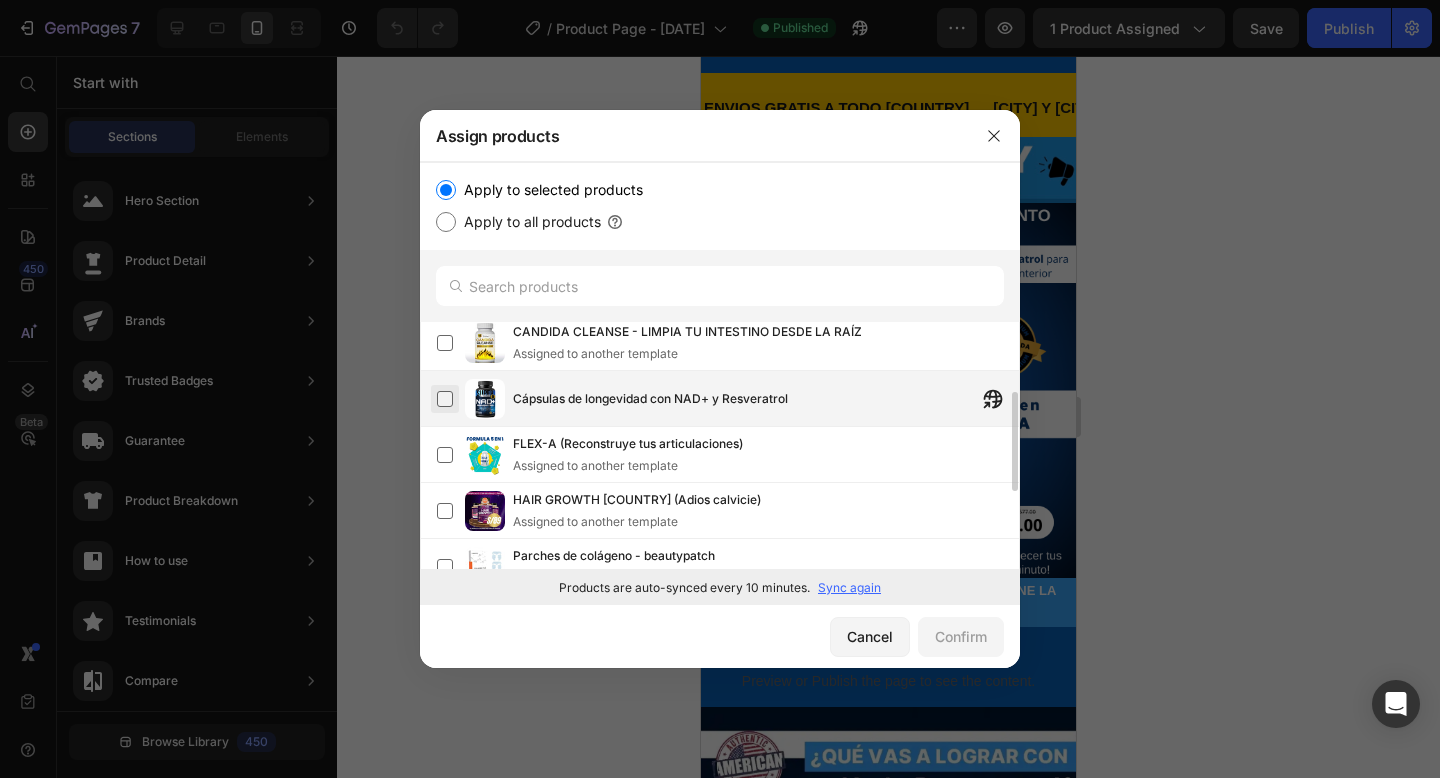 click at bounding box center (445, 399) 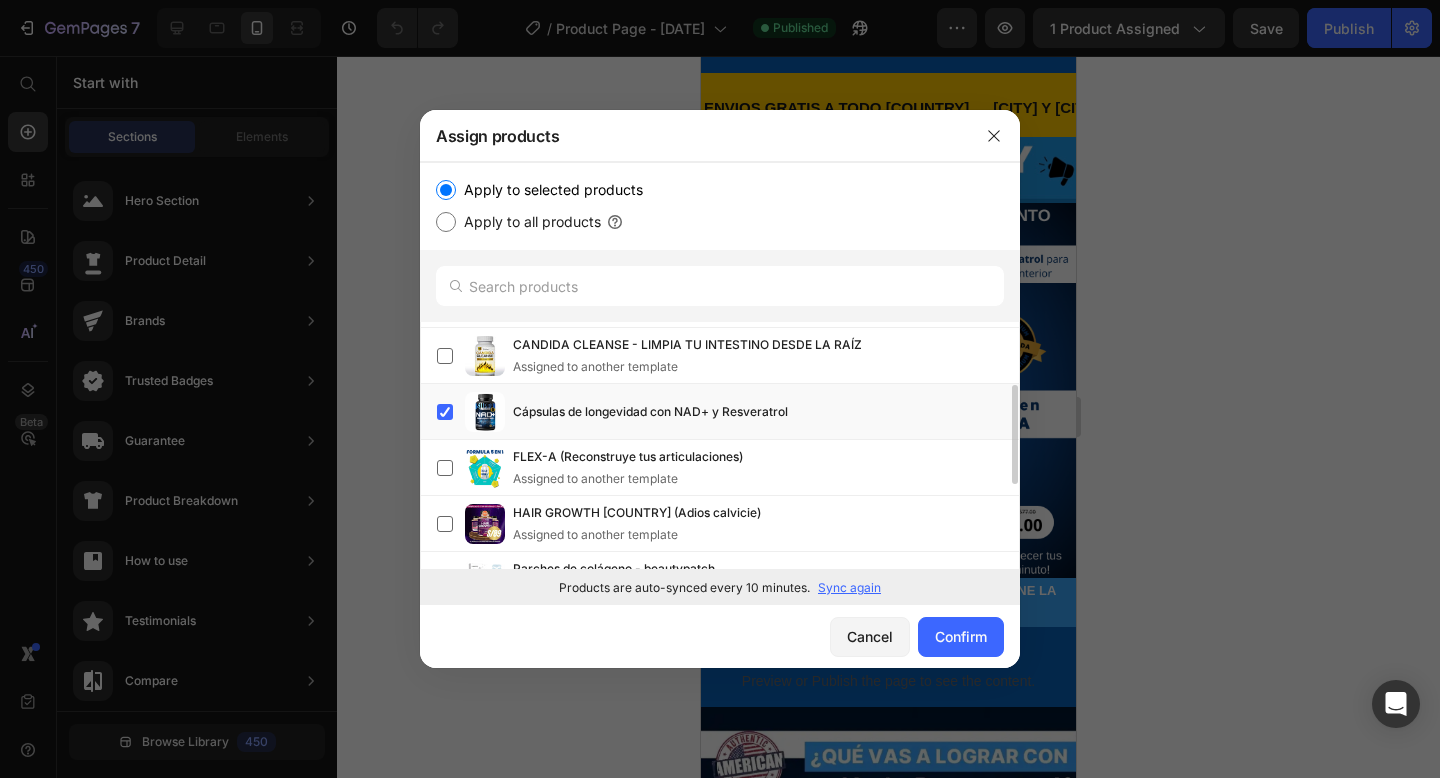 scroll, scrollTop: 148, scrollLeft: 0, axis: vertical 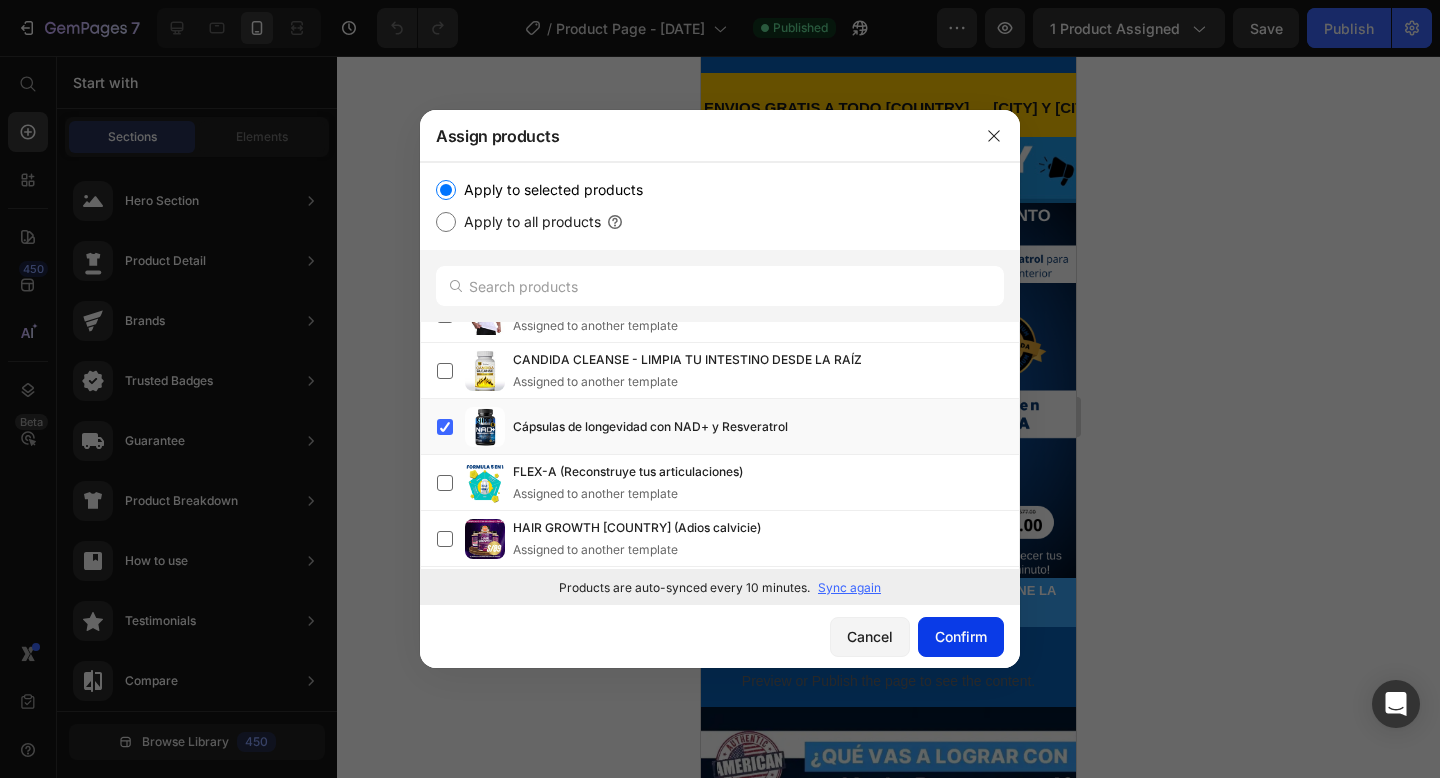 click on "Confirm" at bounding box center (961, 636) 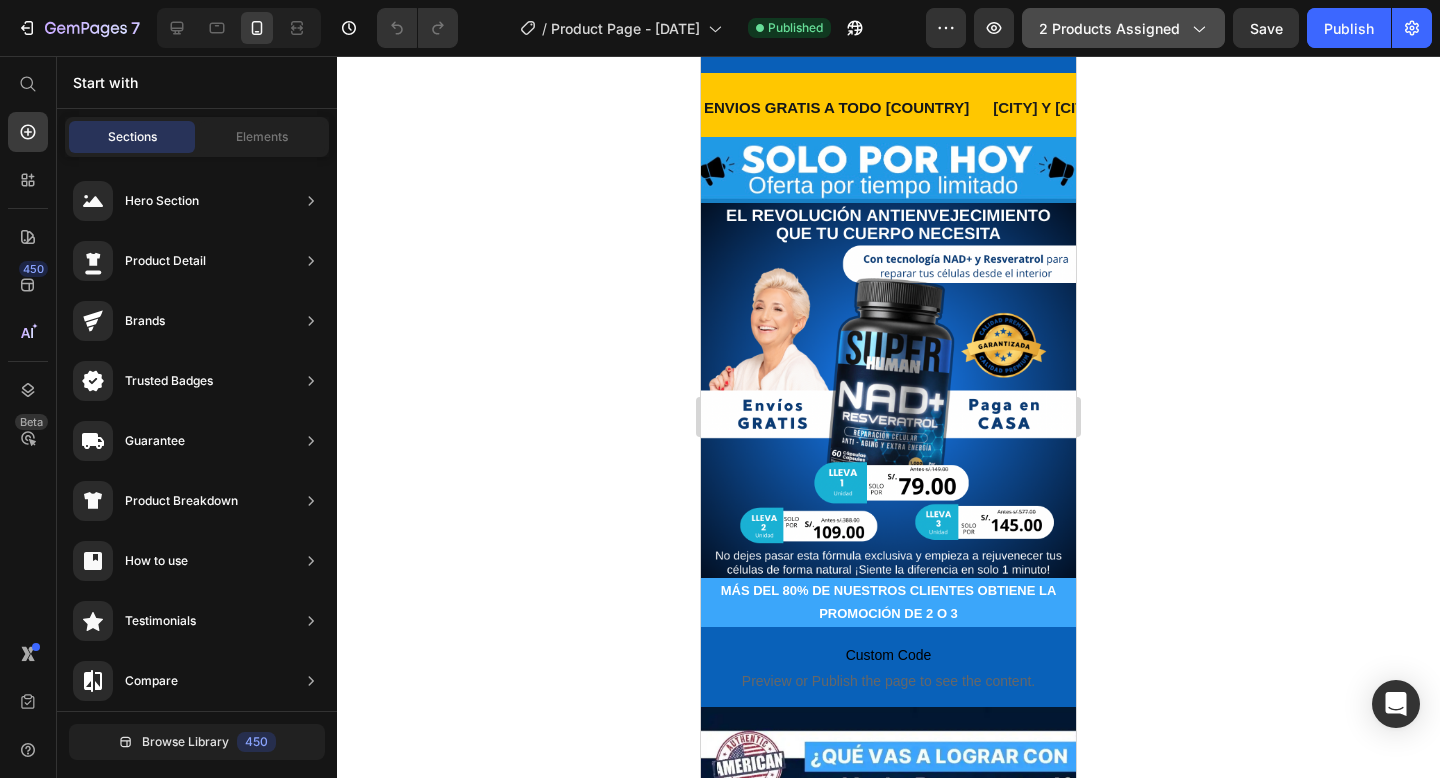 click 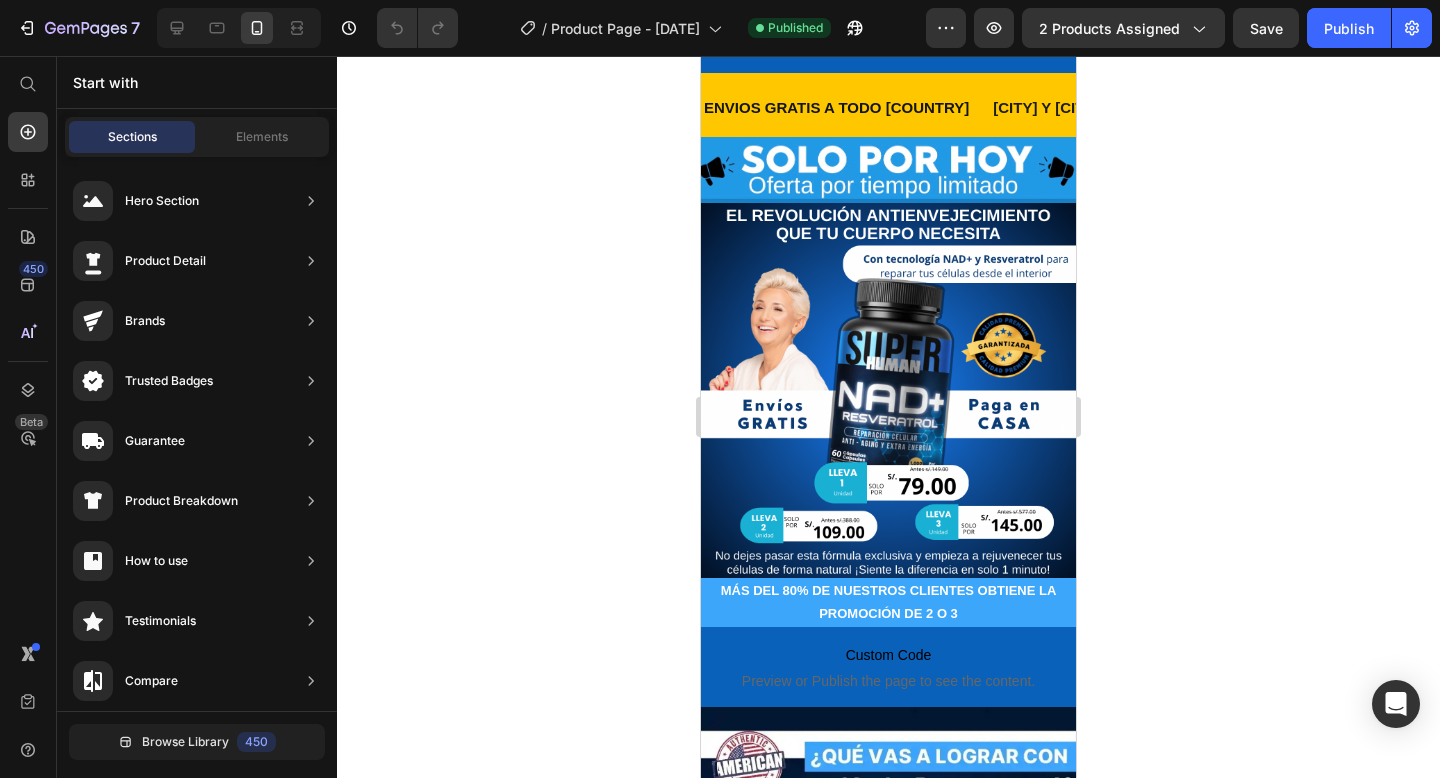click 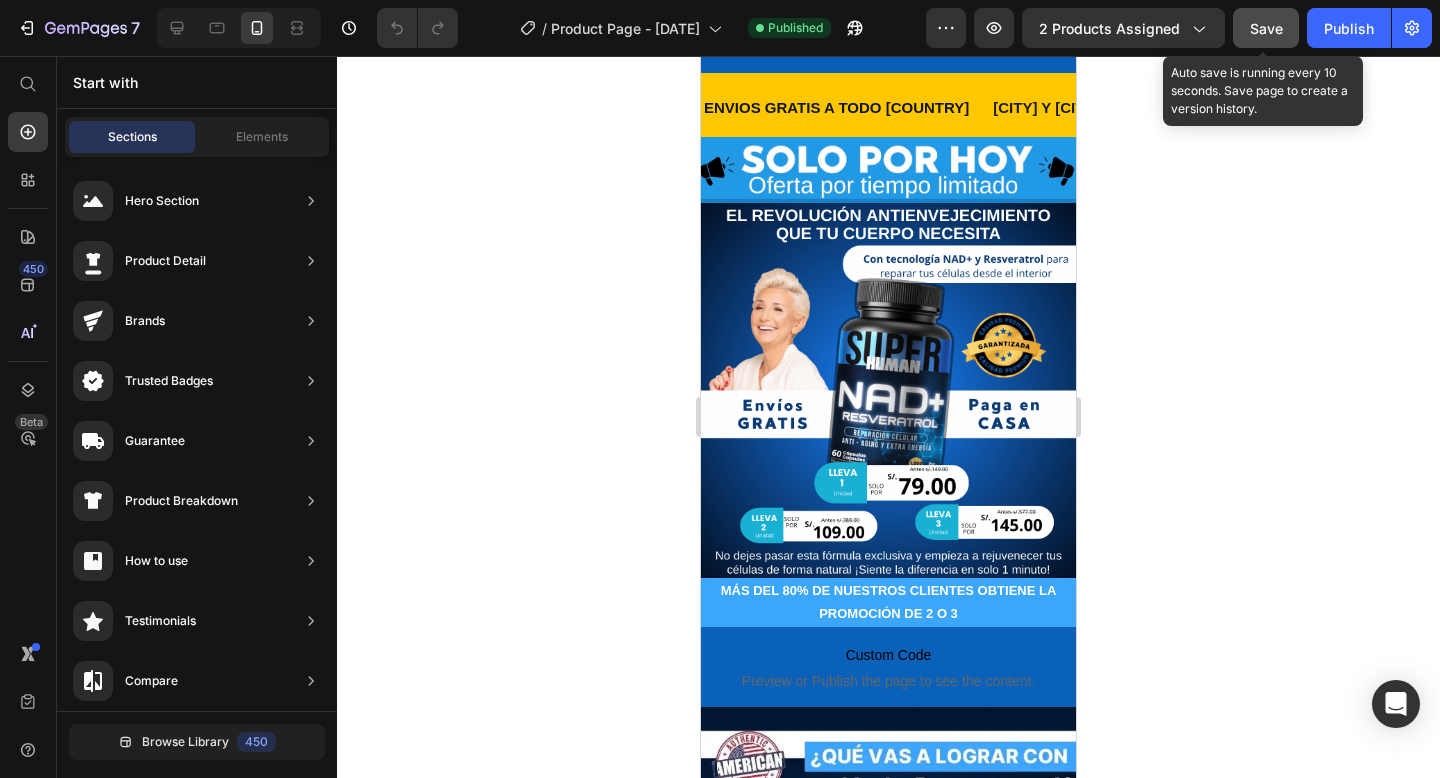 click on "Save" at bounding box center (1266, 28) 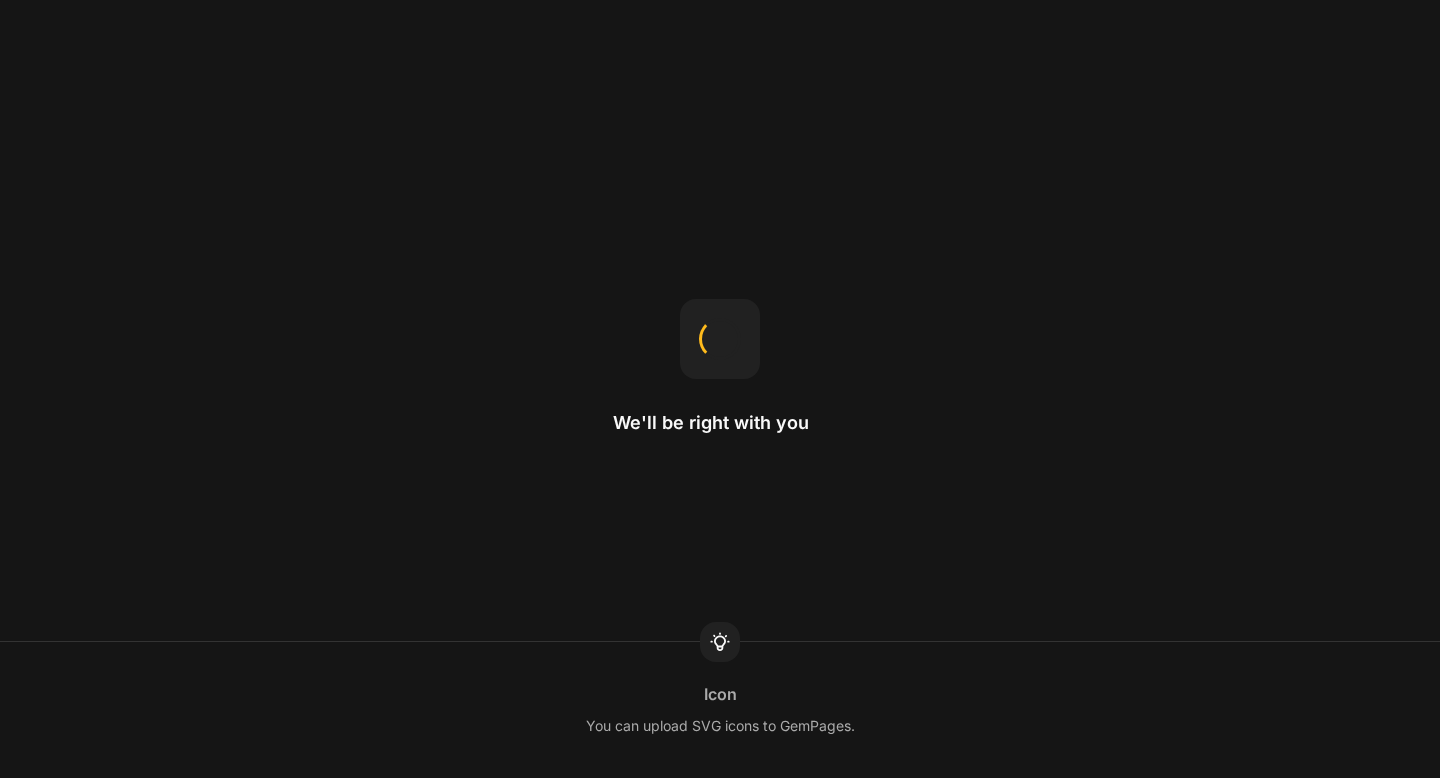 scroll, scrollTop: 0, scrollLeft: 0, axis: both 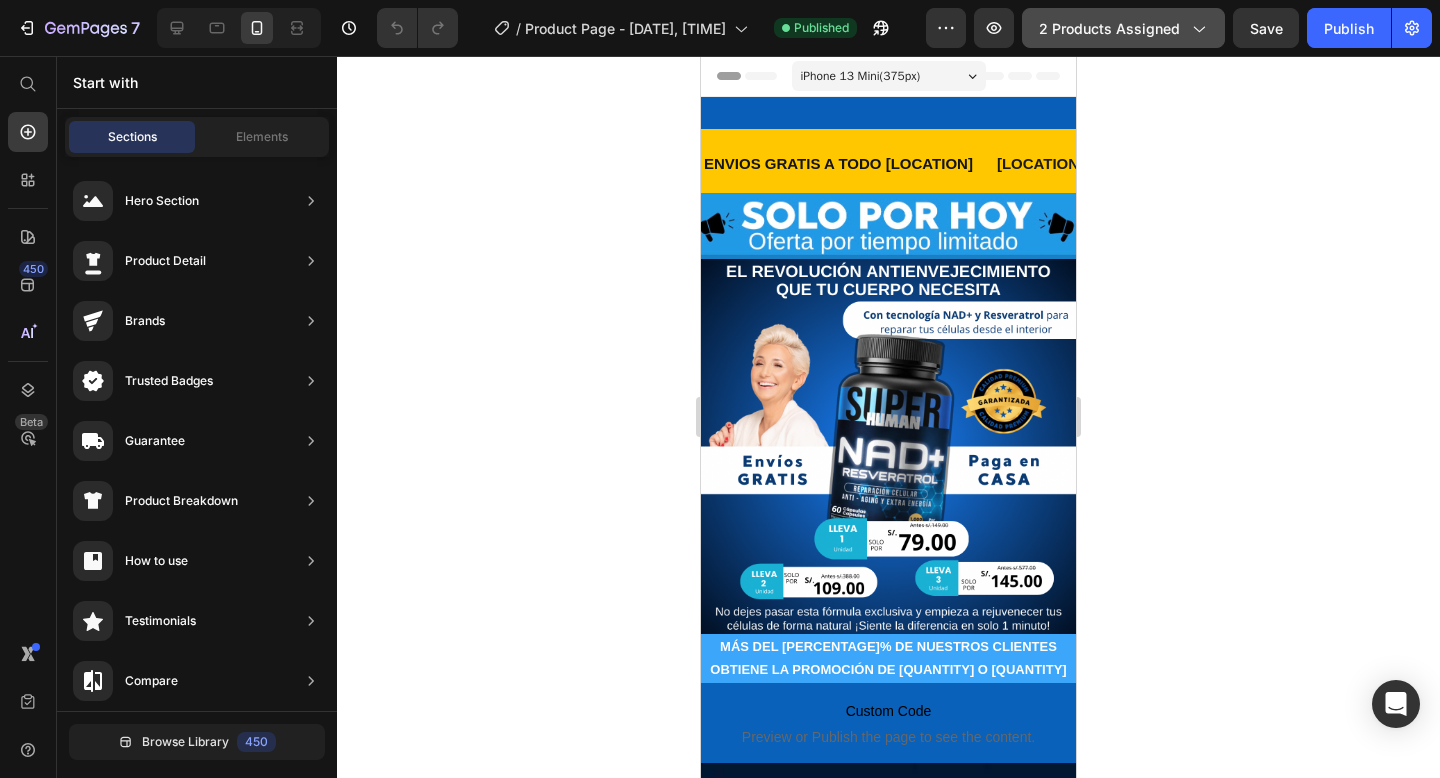 click on "2 products assigned" 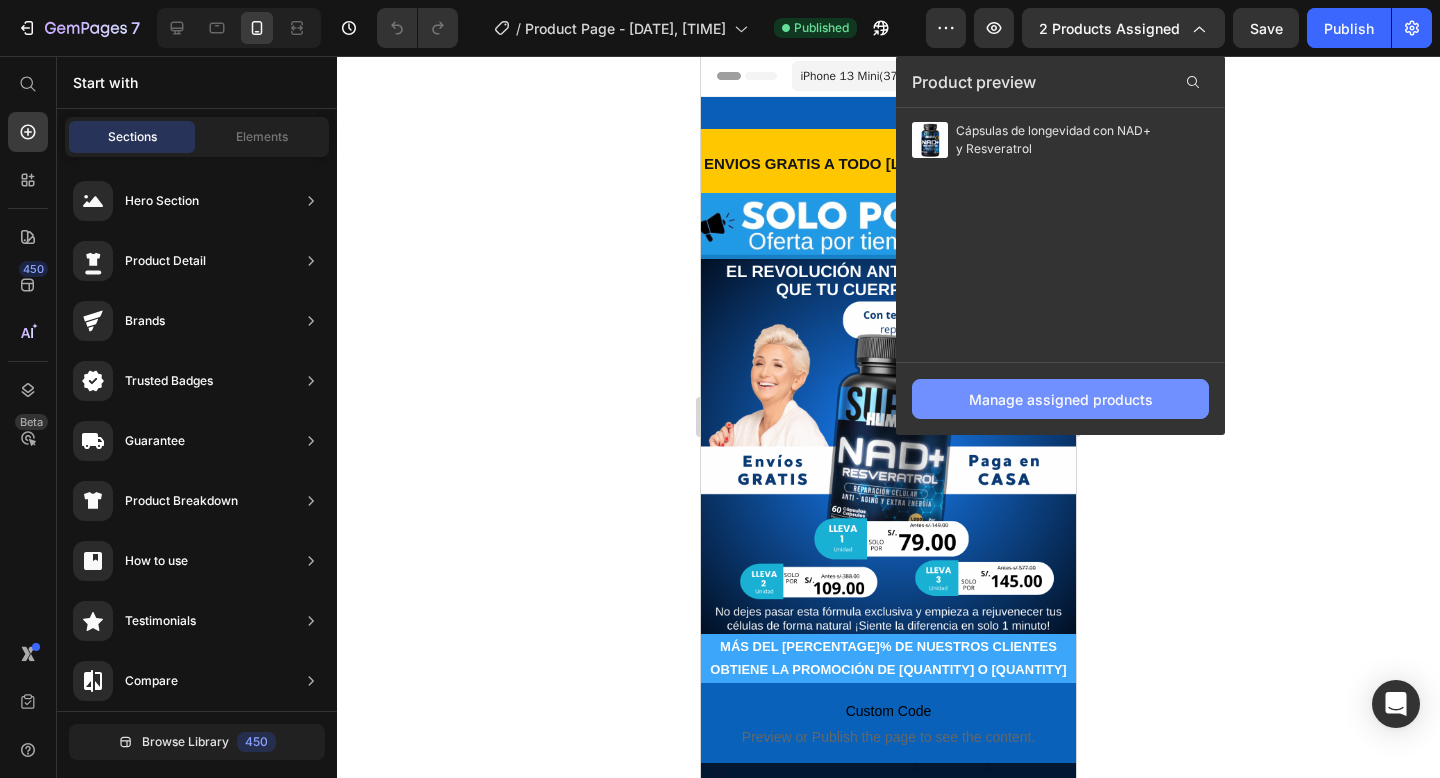 click on "Manage assigned products" at bounding box center (1061, 399) 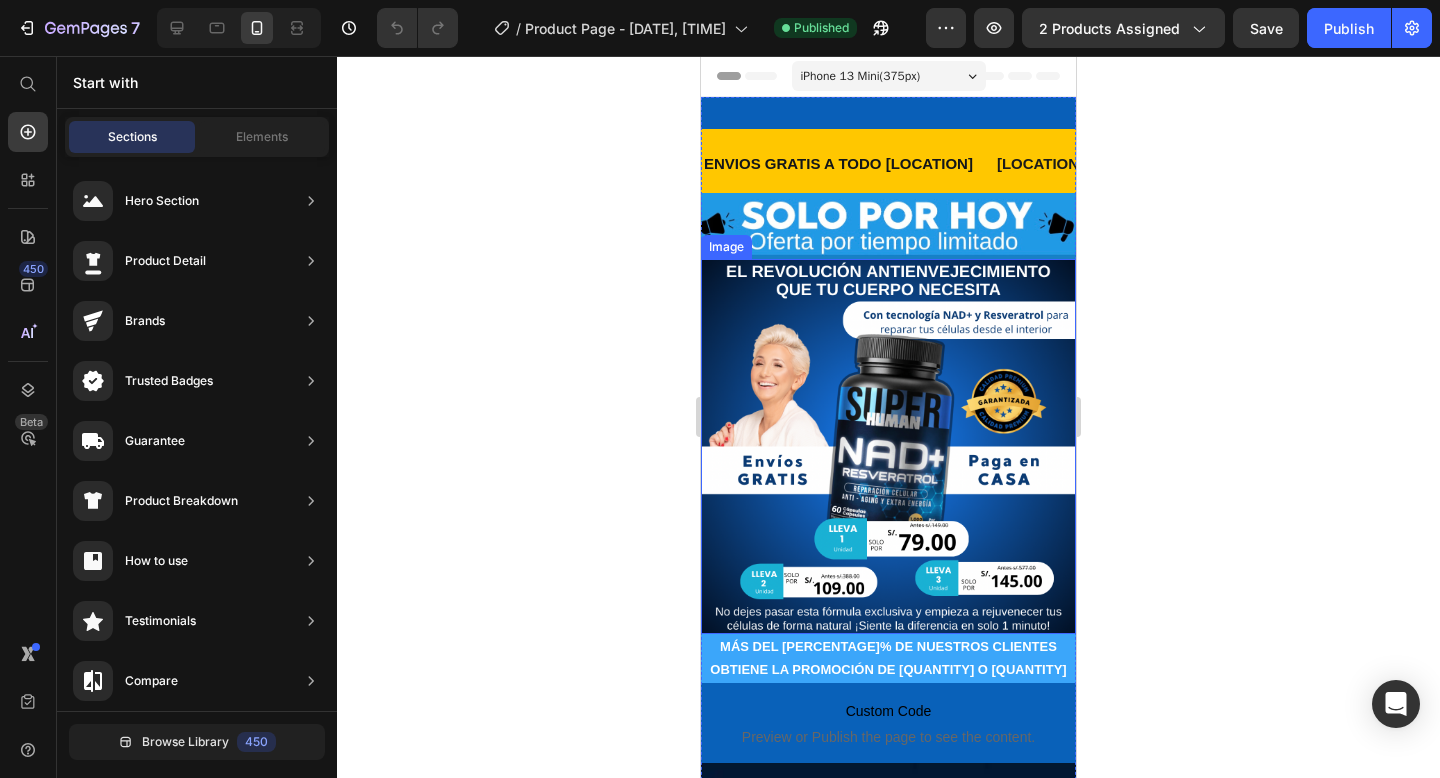 click at bounding box center (888, 446) 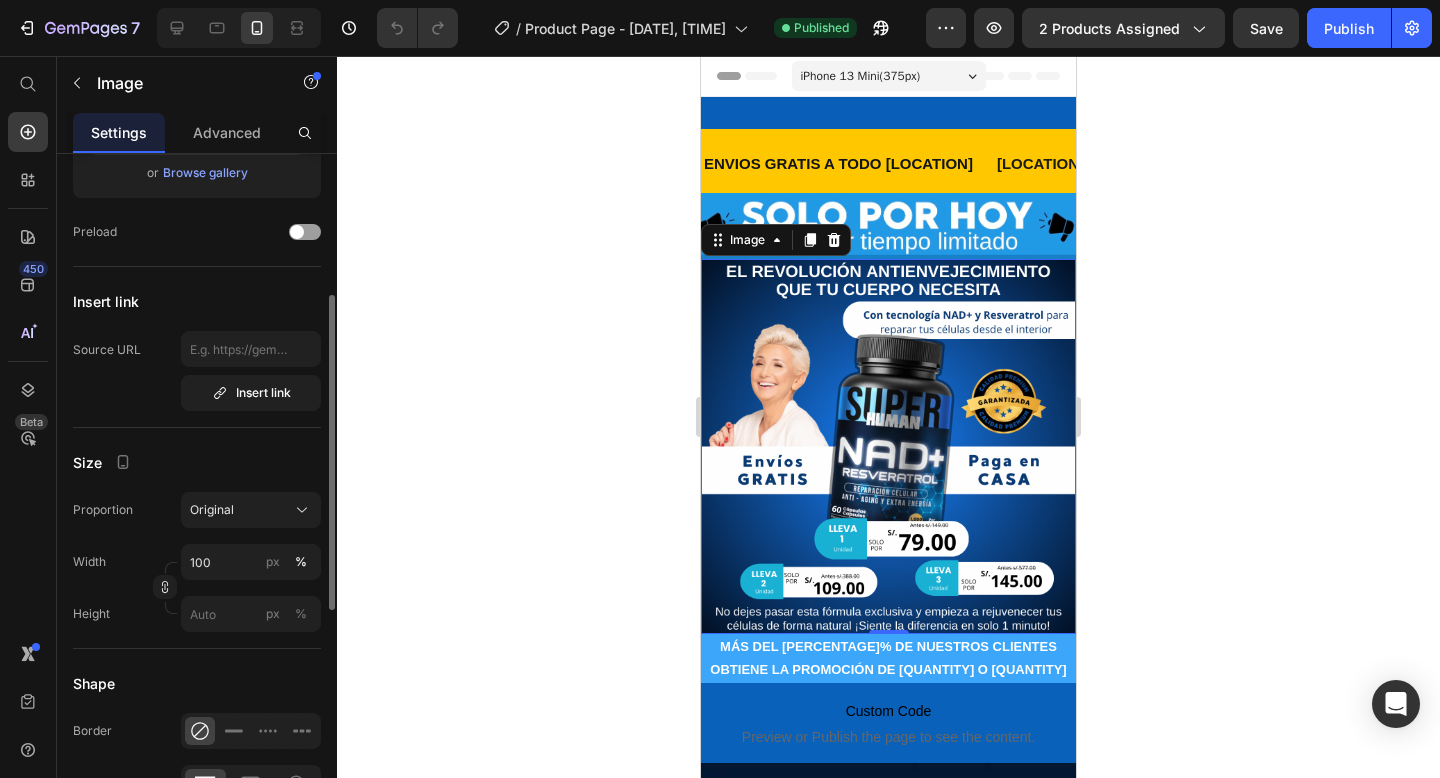 scroll, scrollTop: 291, scrollLeft: 0, axis: vertical 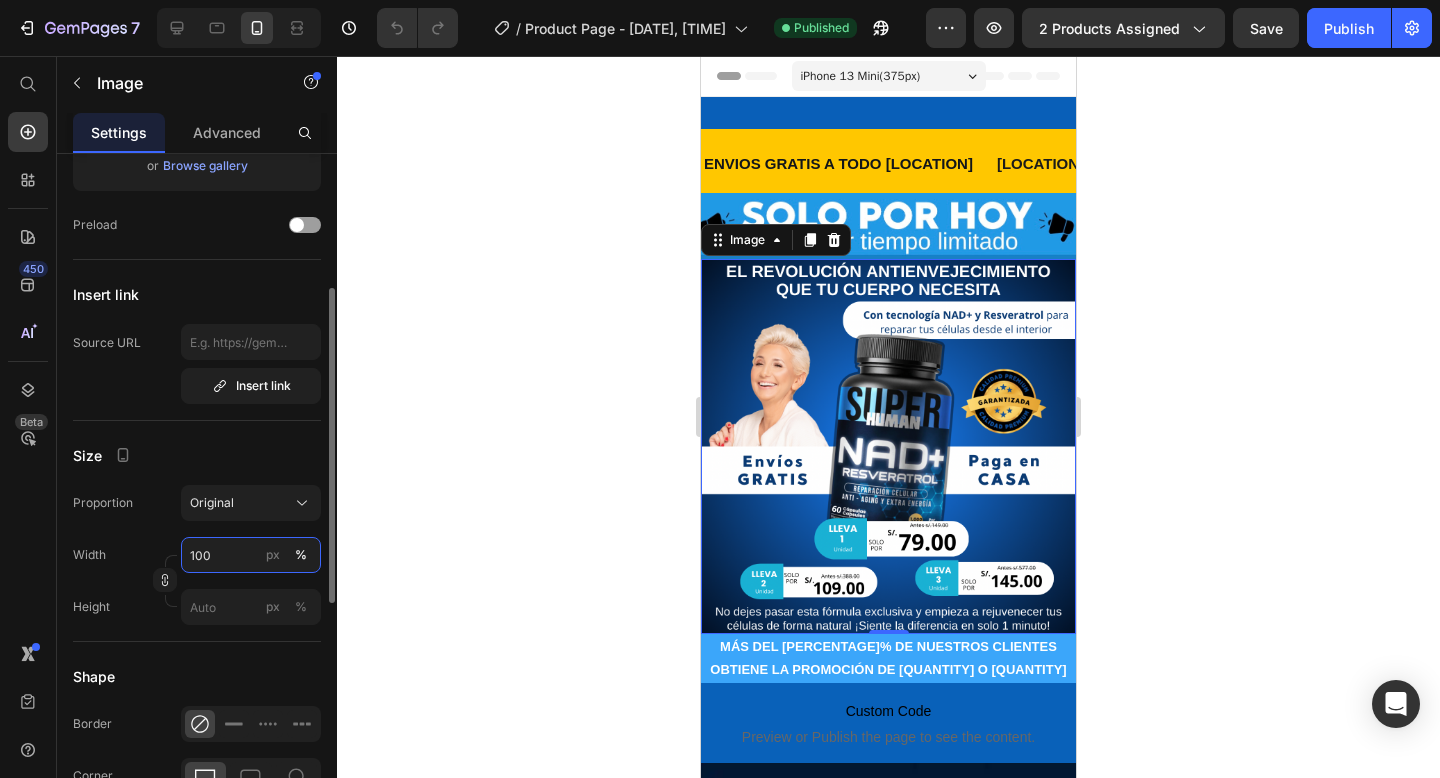 click on "100" at bounding box center (251, 555) 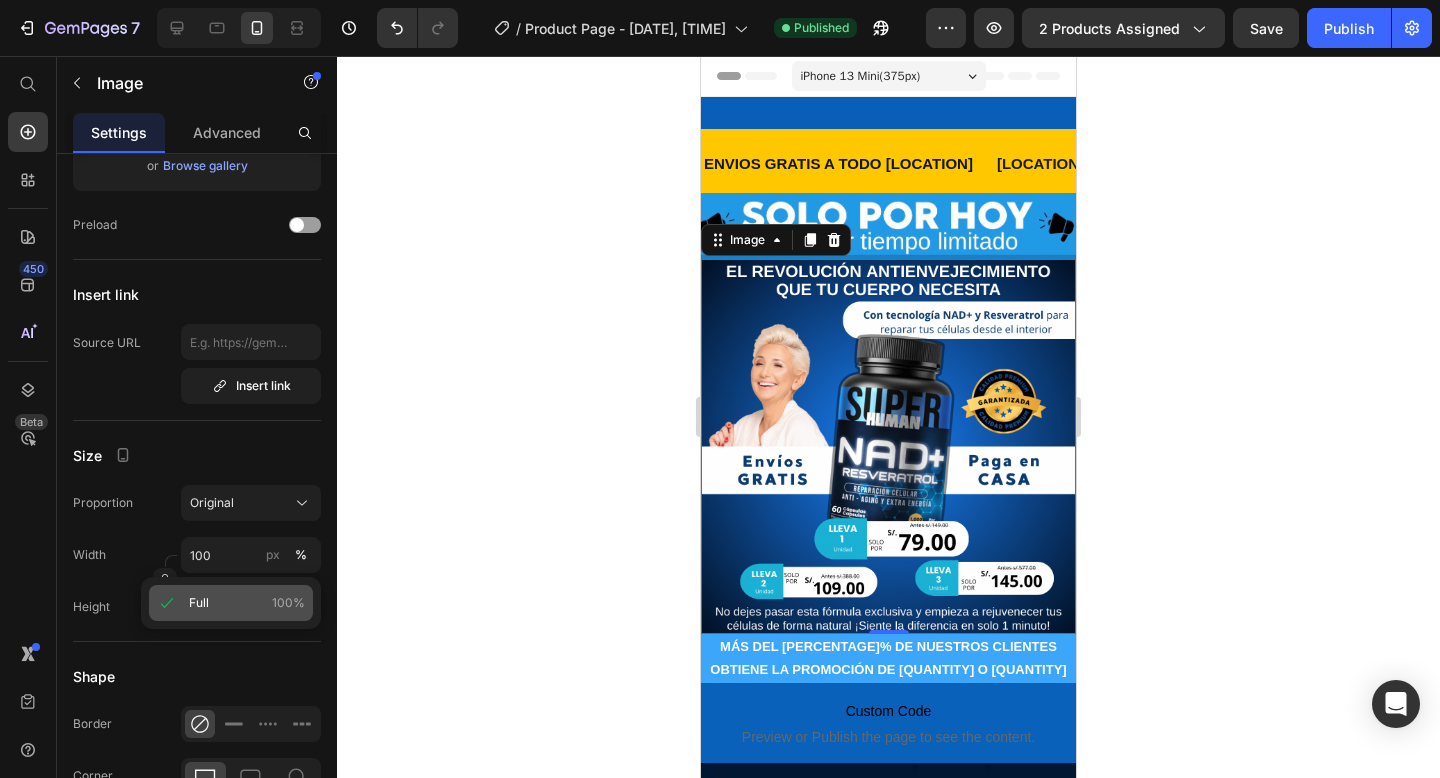 click on "Full 100%" at bounding box center (247, 603) 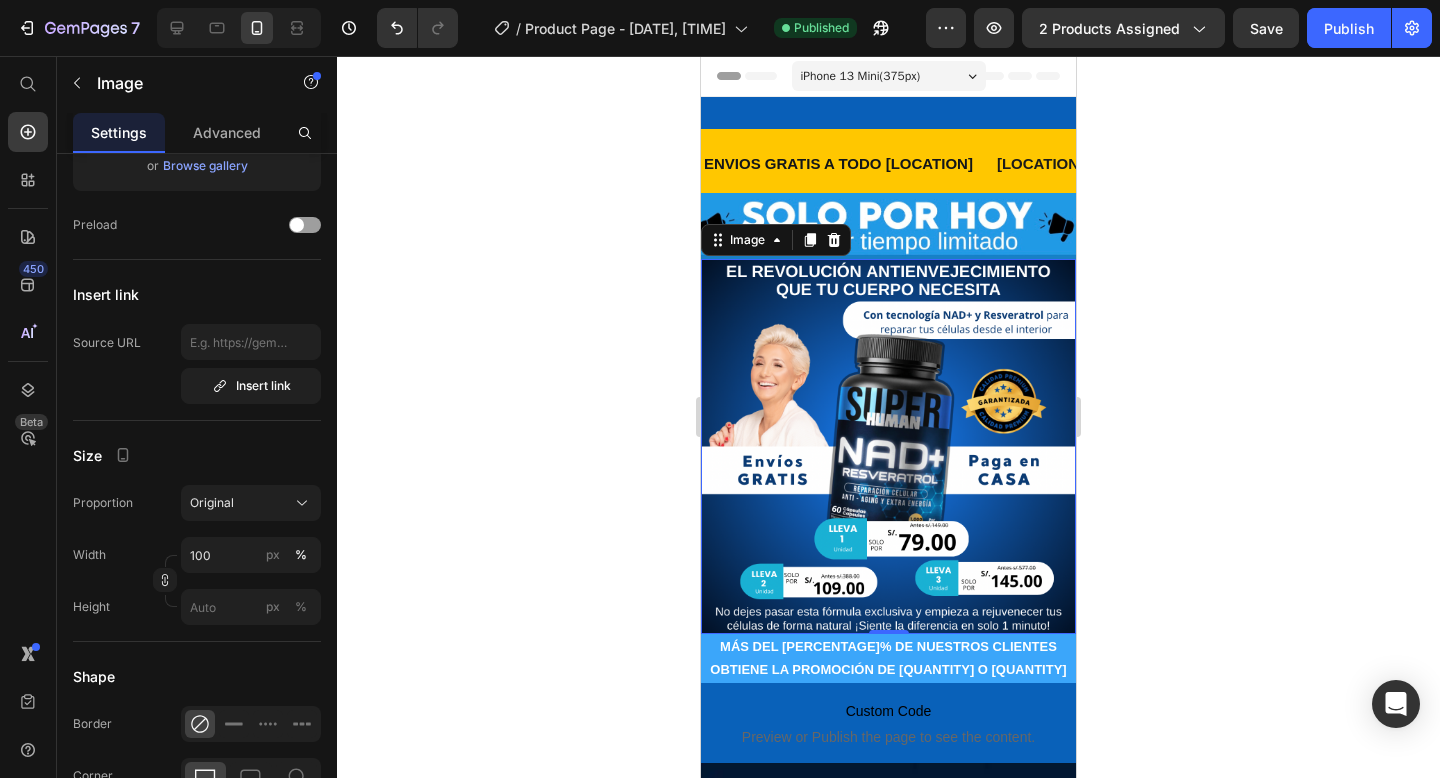 click 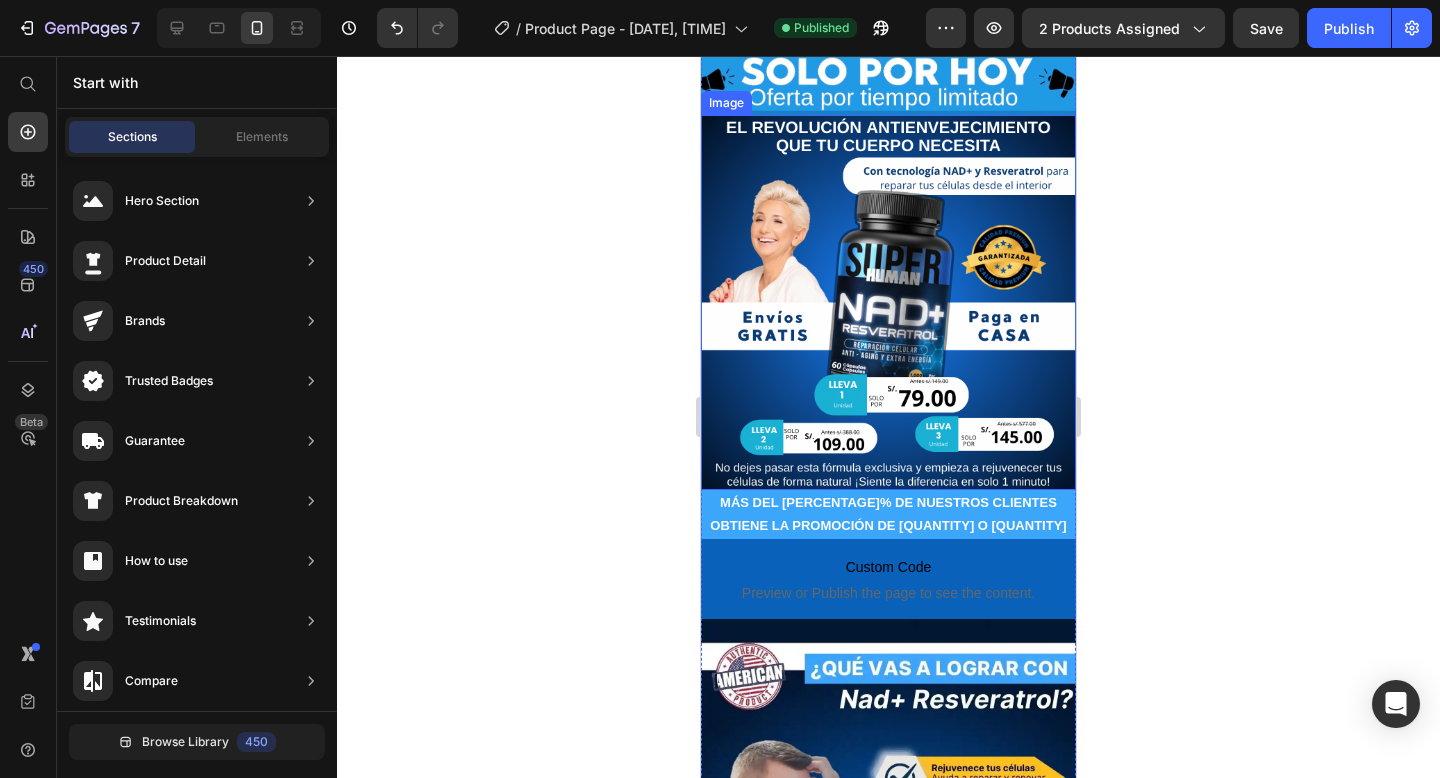 scroll, scrollTop: 163, scrollLeft: 0, axis: vertical 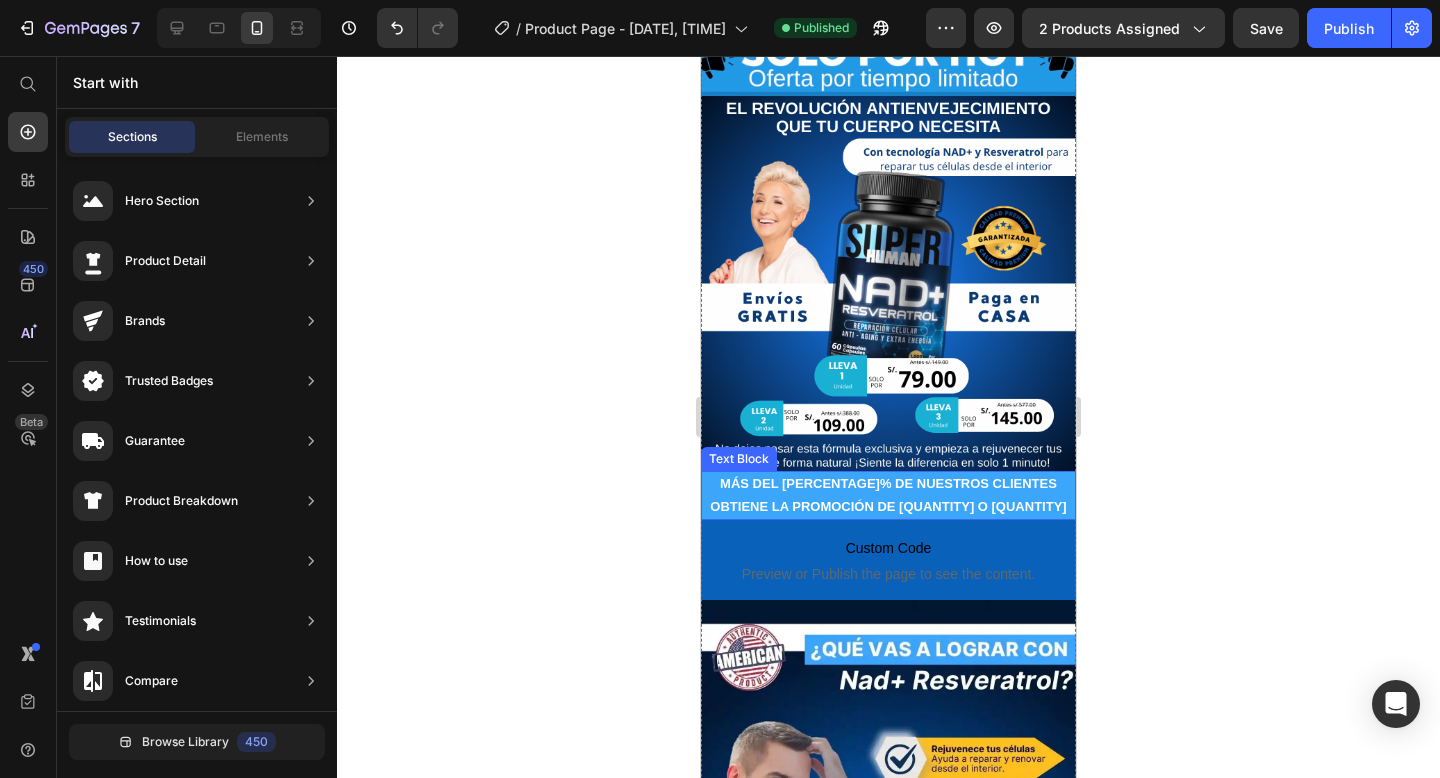 click on "MÁS DEL 80% DE NUESTROS CLIENTES OBTIENE LA PROMOCIÓN DE 2 O 3" at bounding box center (888, 495) 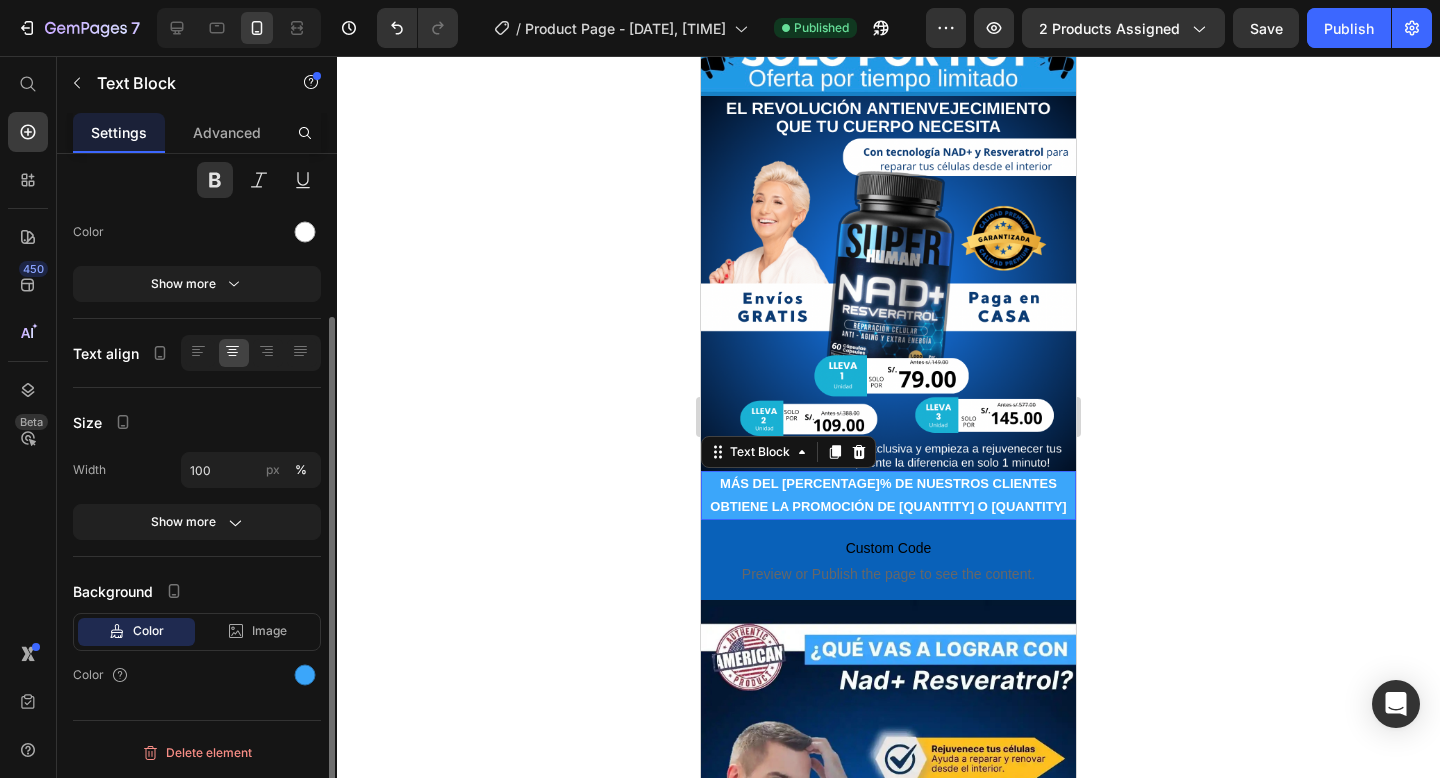 scroll, scrollTop: 0, scrollLeft: 0, axis: both 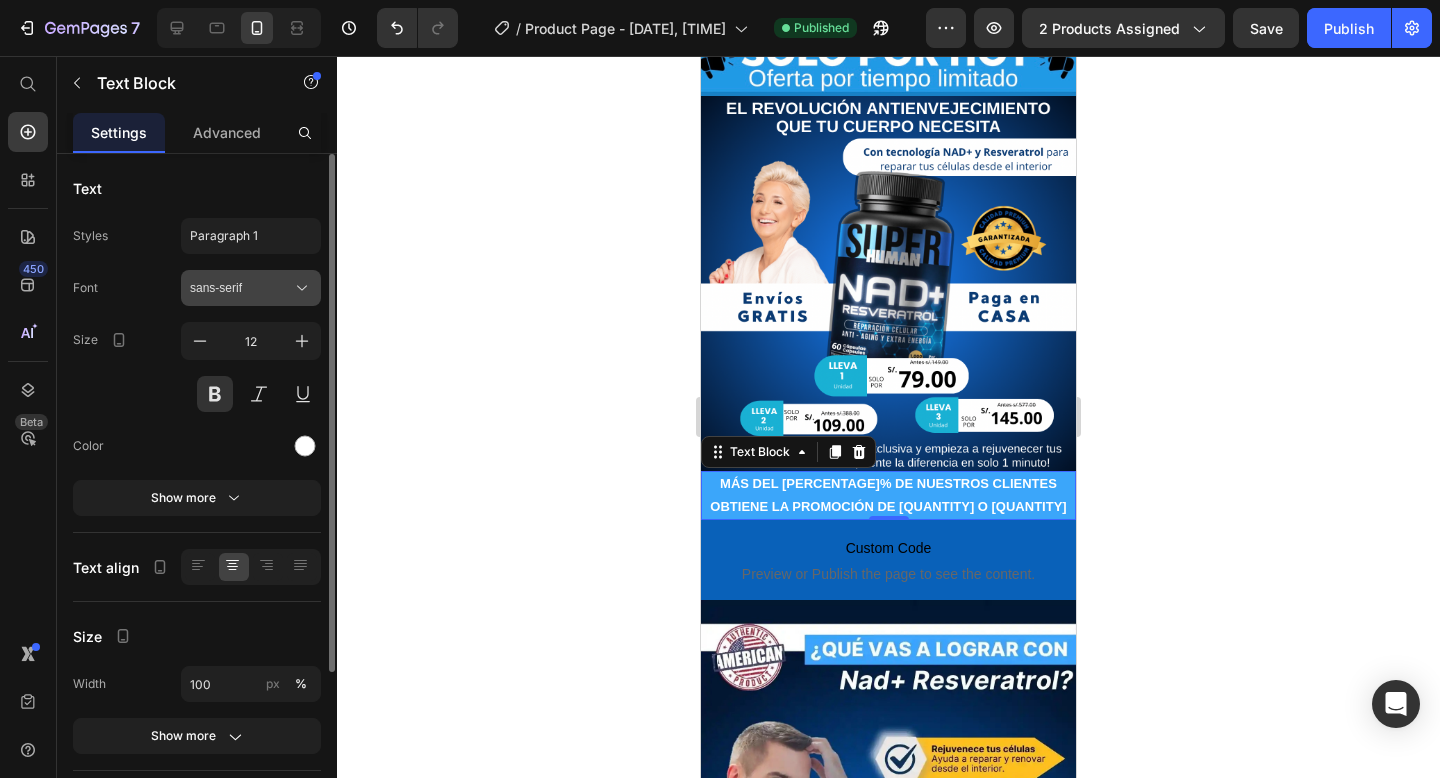 click on "sans-serif" at bounding box center [251, 288] 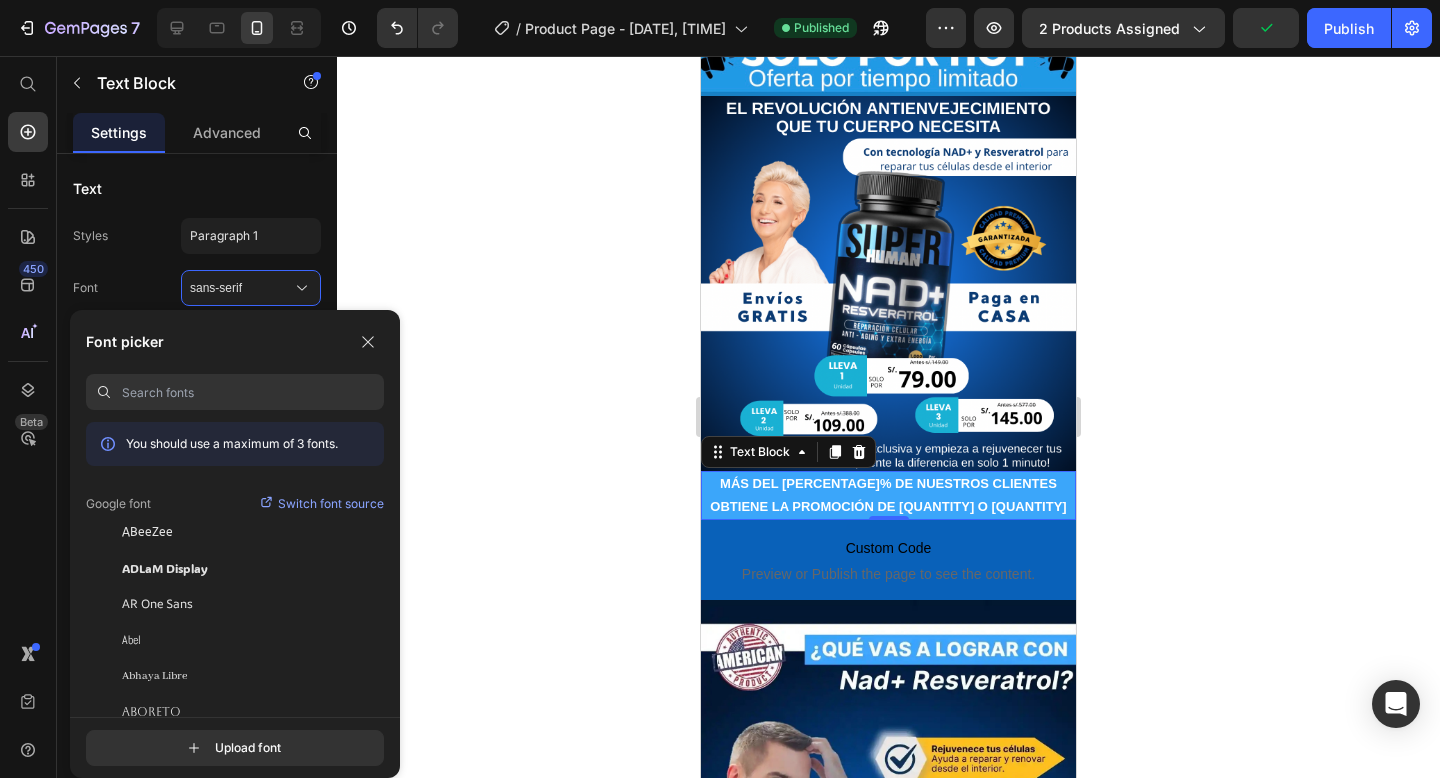 click 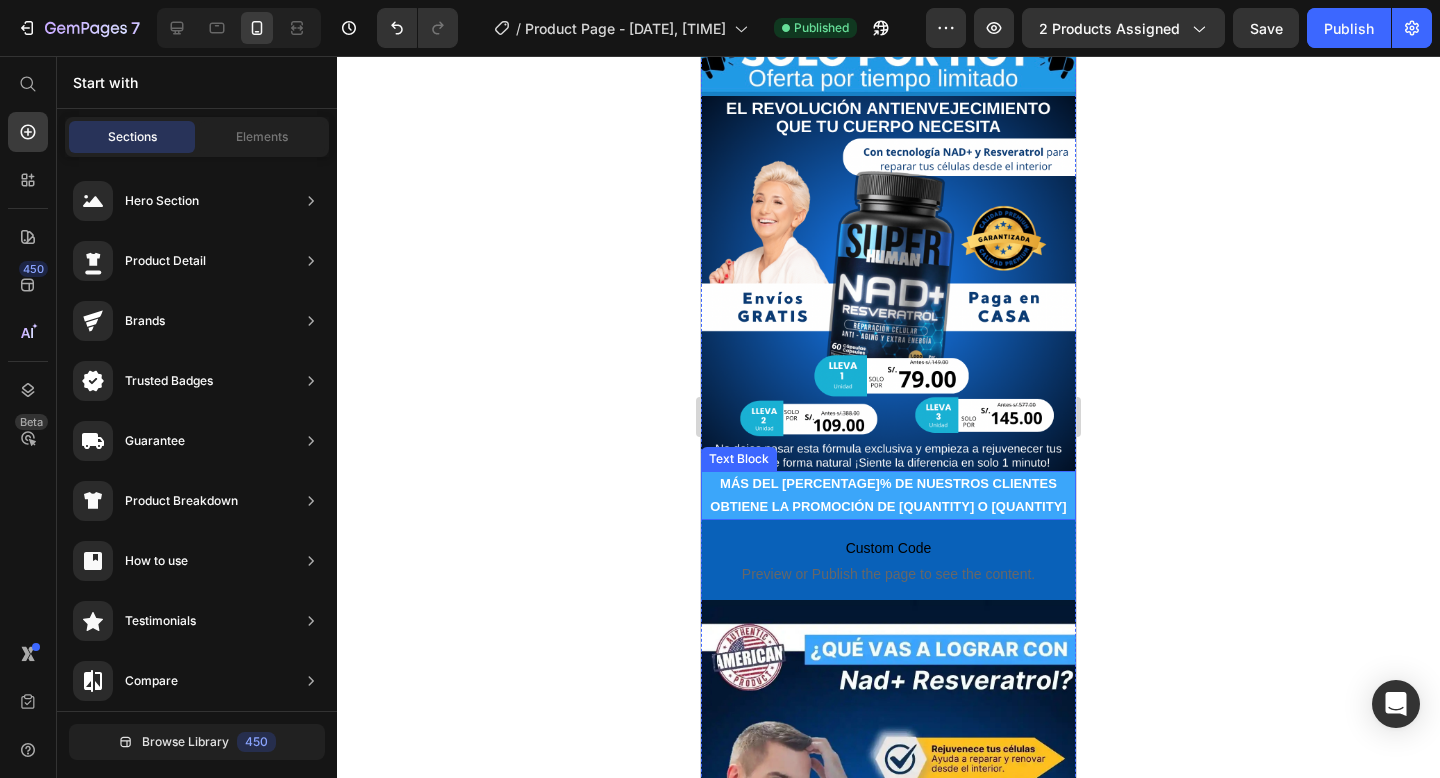 click on "MÁS DEL 80% DE NUESTROS CLIENTES OBTIENE LA PROMOCIÓN DE 2 O 3" at bounding box center [888, 495] 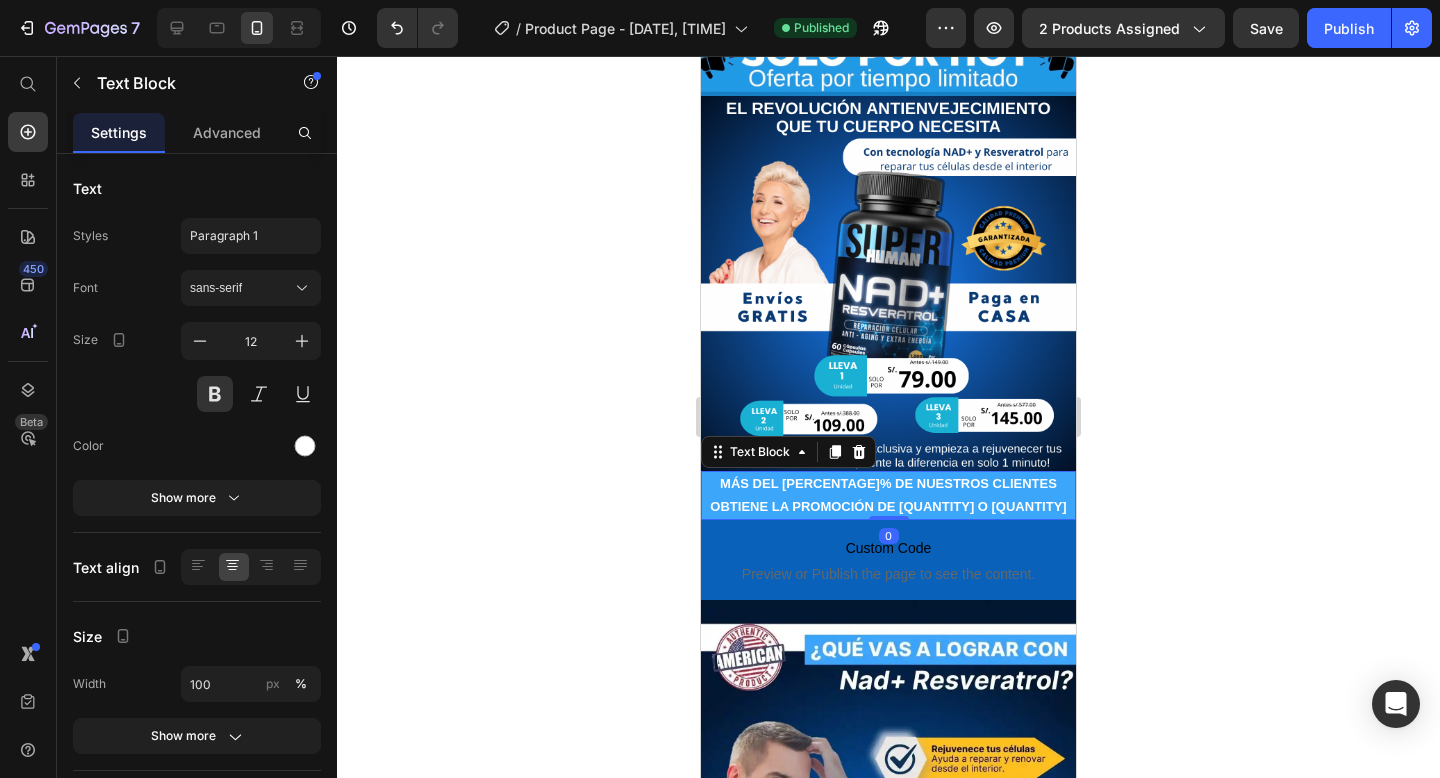 click on "MÁS DEL 80% DE NUESTROS CLIENTES OBTIENE LA PROMOCIÓN DE 2 O 3" at bounding box center [888, 495] 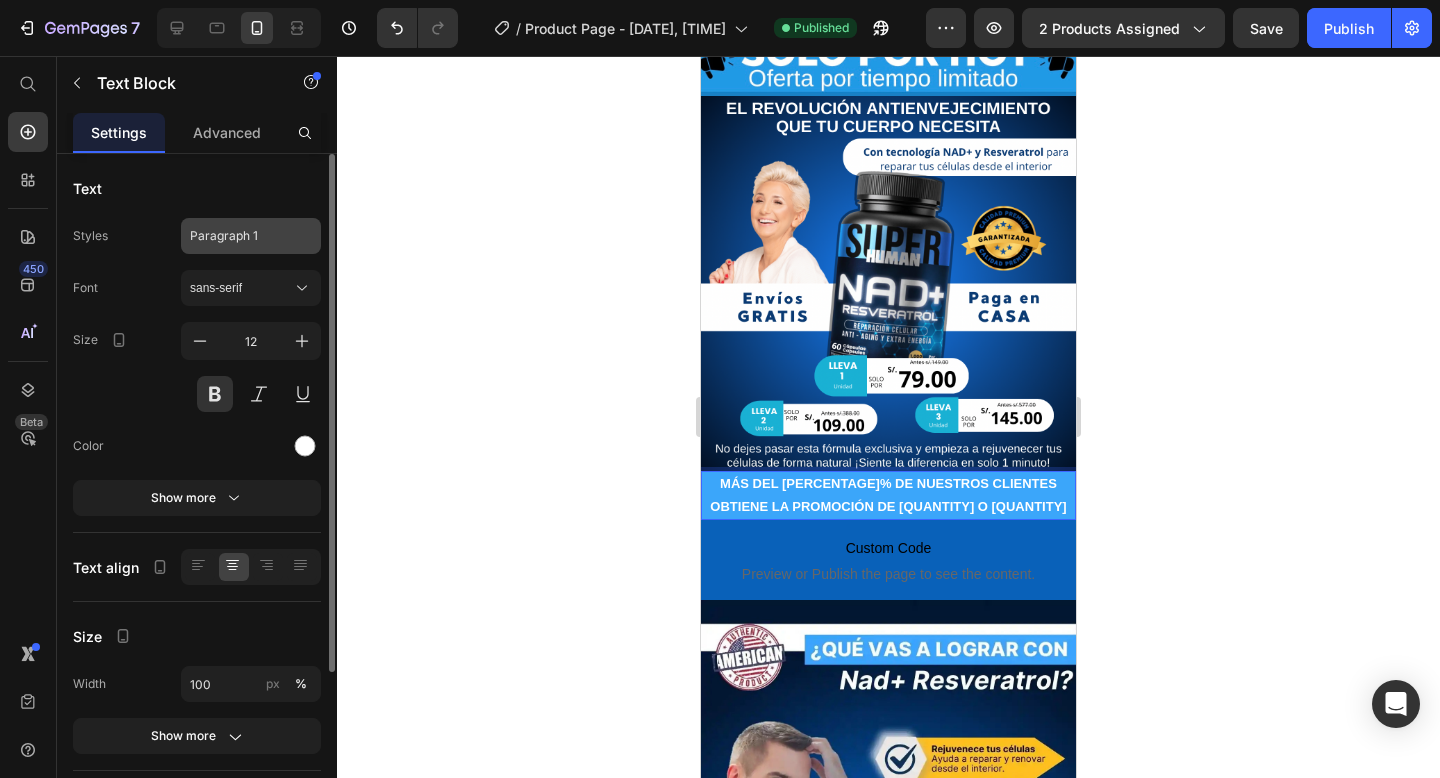 click on "Paragraph 1" at bounding box center [239, 236] 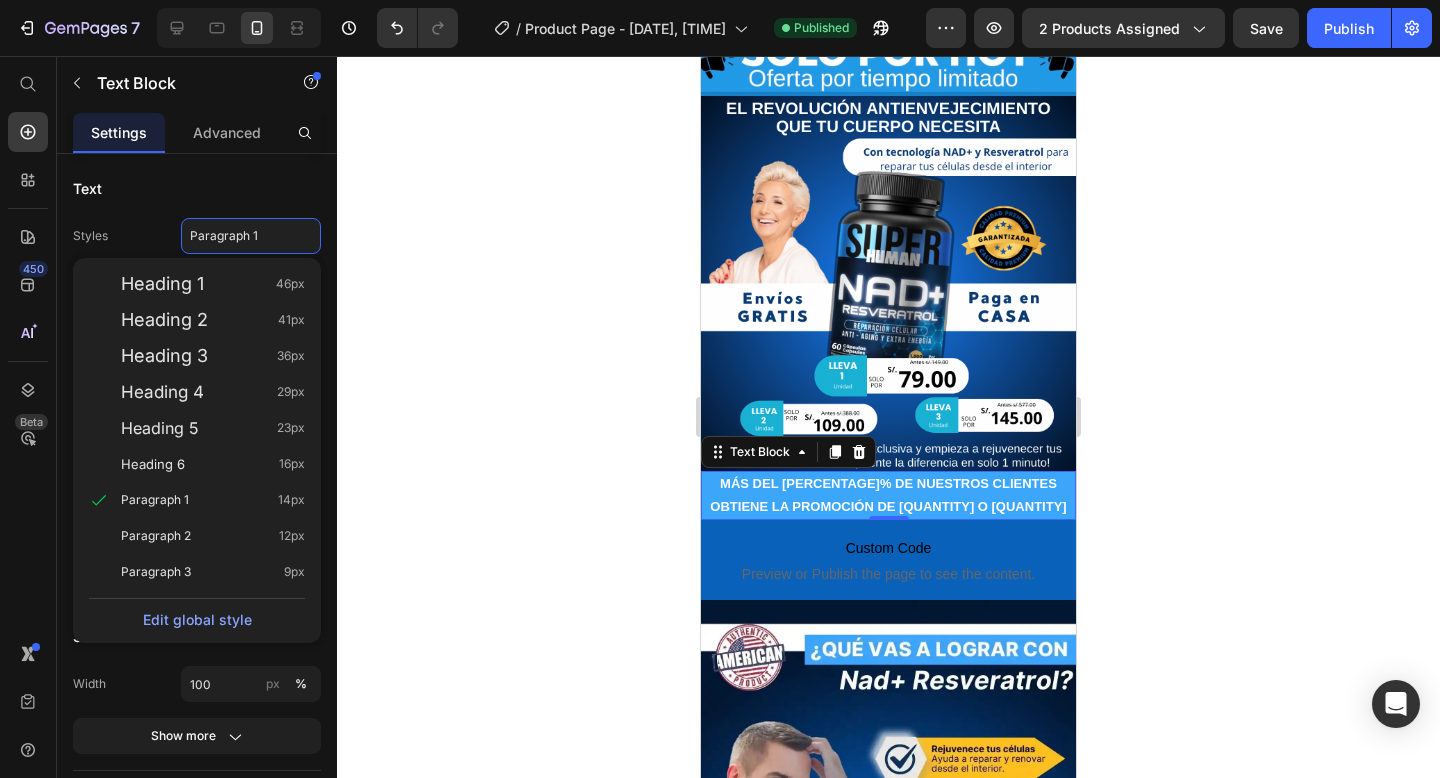 click 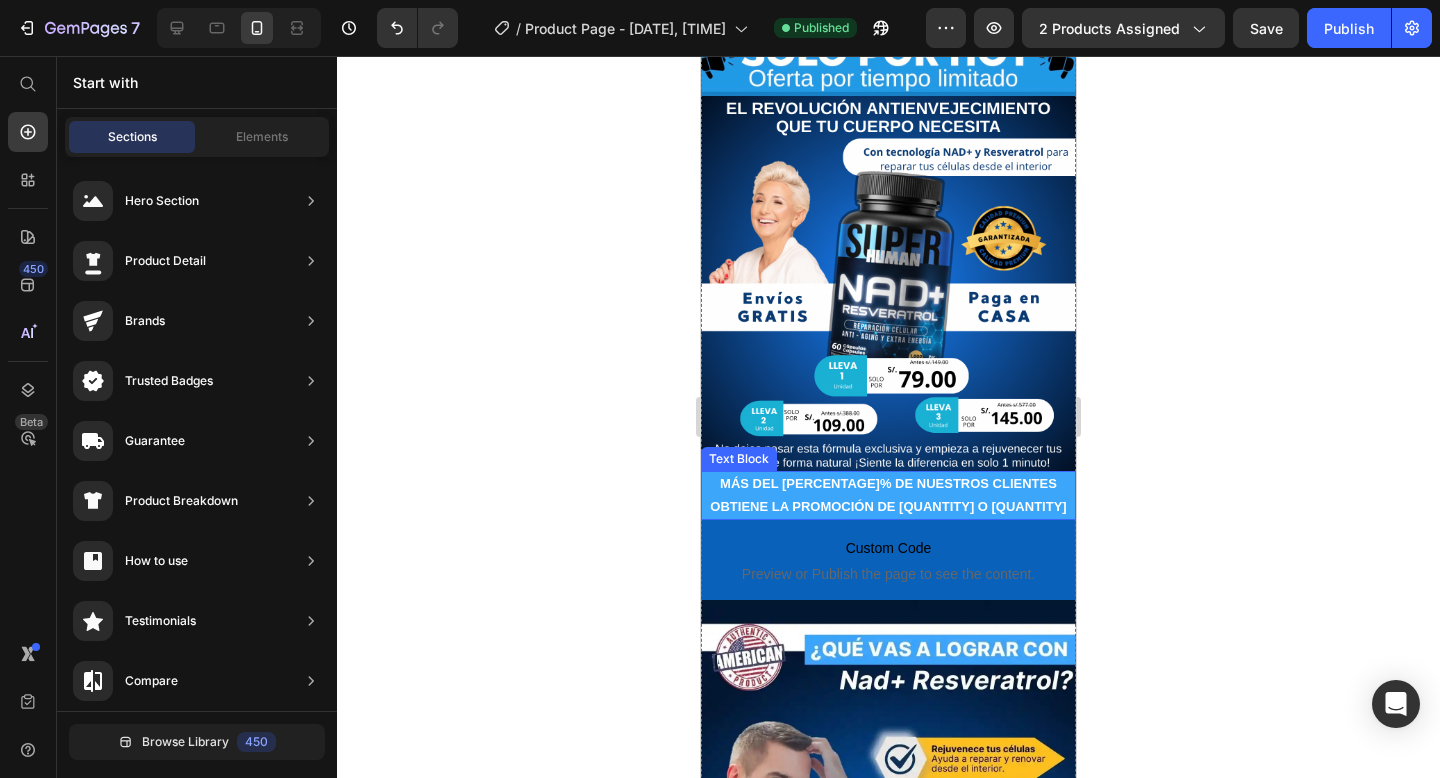 click on "MÁS DEL 80% DE NUESTROS CLIENTES OBTIENE LA PROMOCIÓN DE 2 O 3" at bounding box center [888, 495] 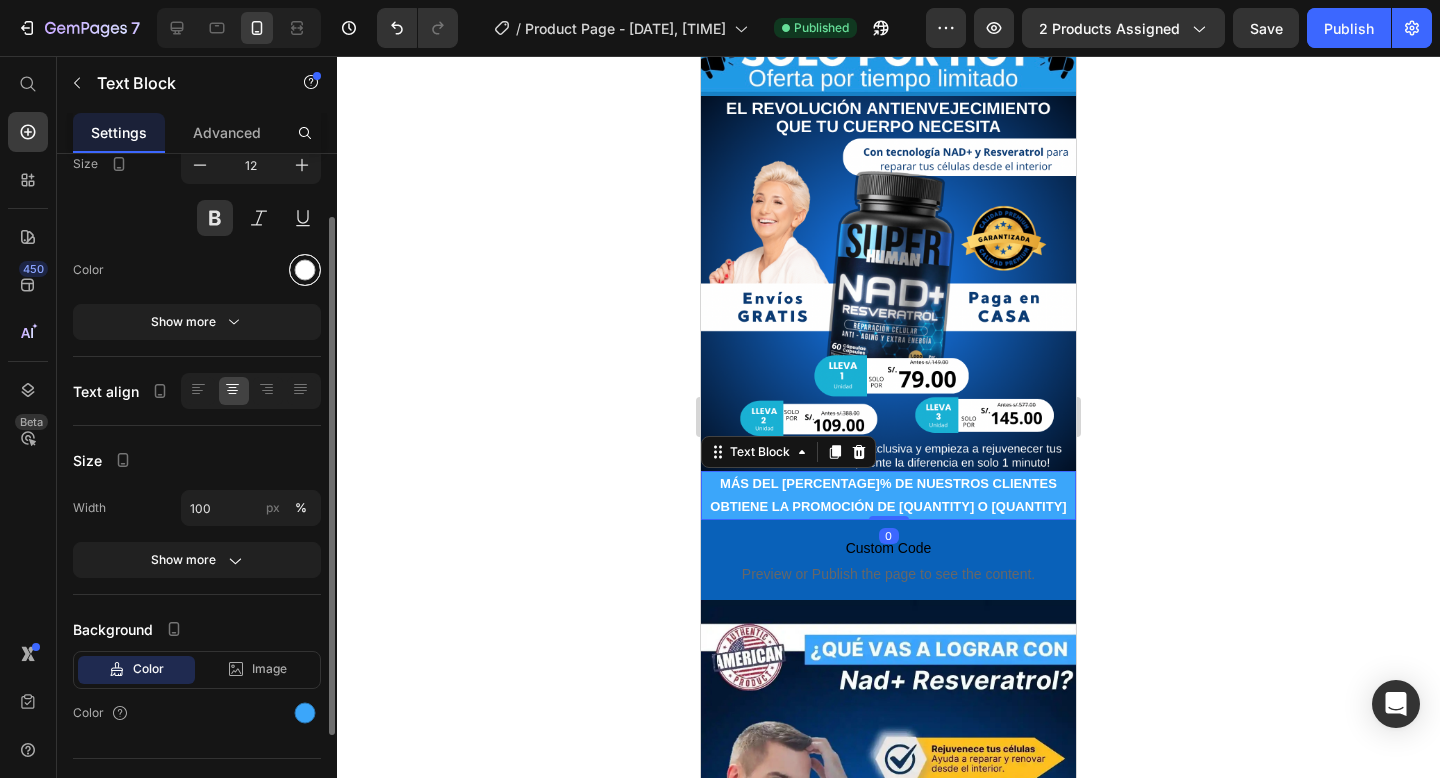 scroll, scrollTop: 214, scrollLeft: 0, axis: vertical 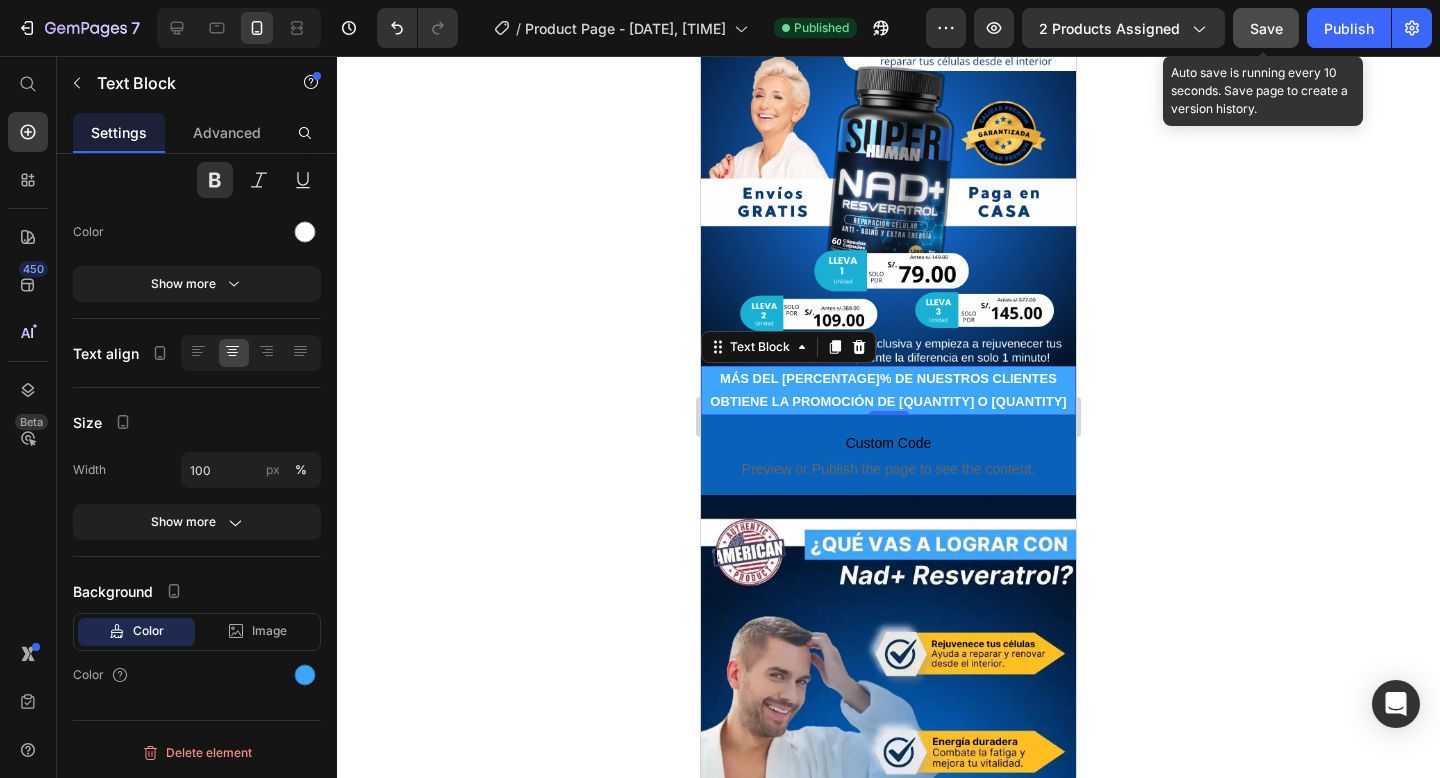 click on "Save" at bounding box center (1266, 28) 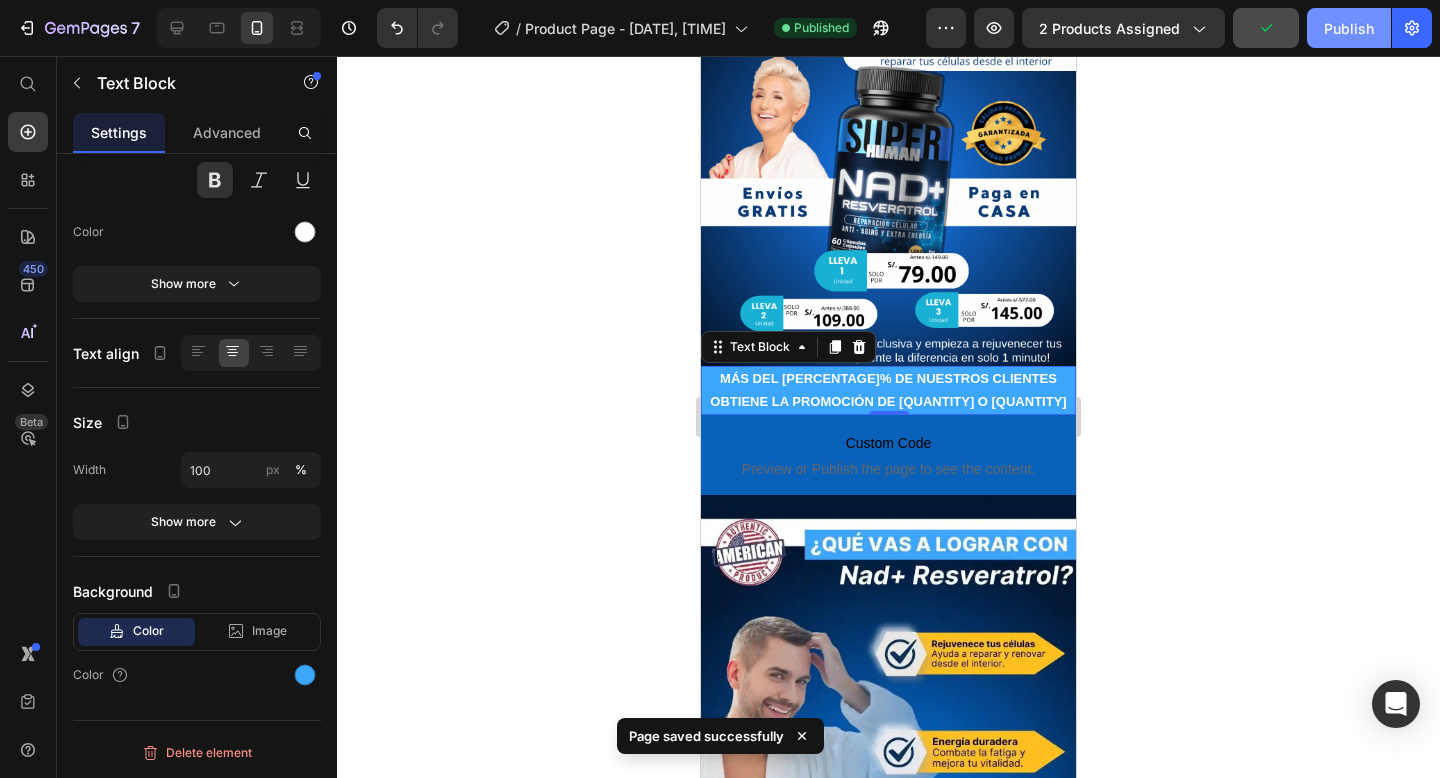 click on "Publish" at bounding box center (1349, 28) 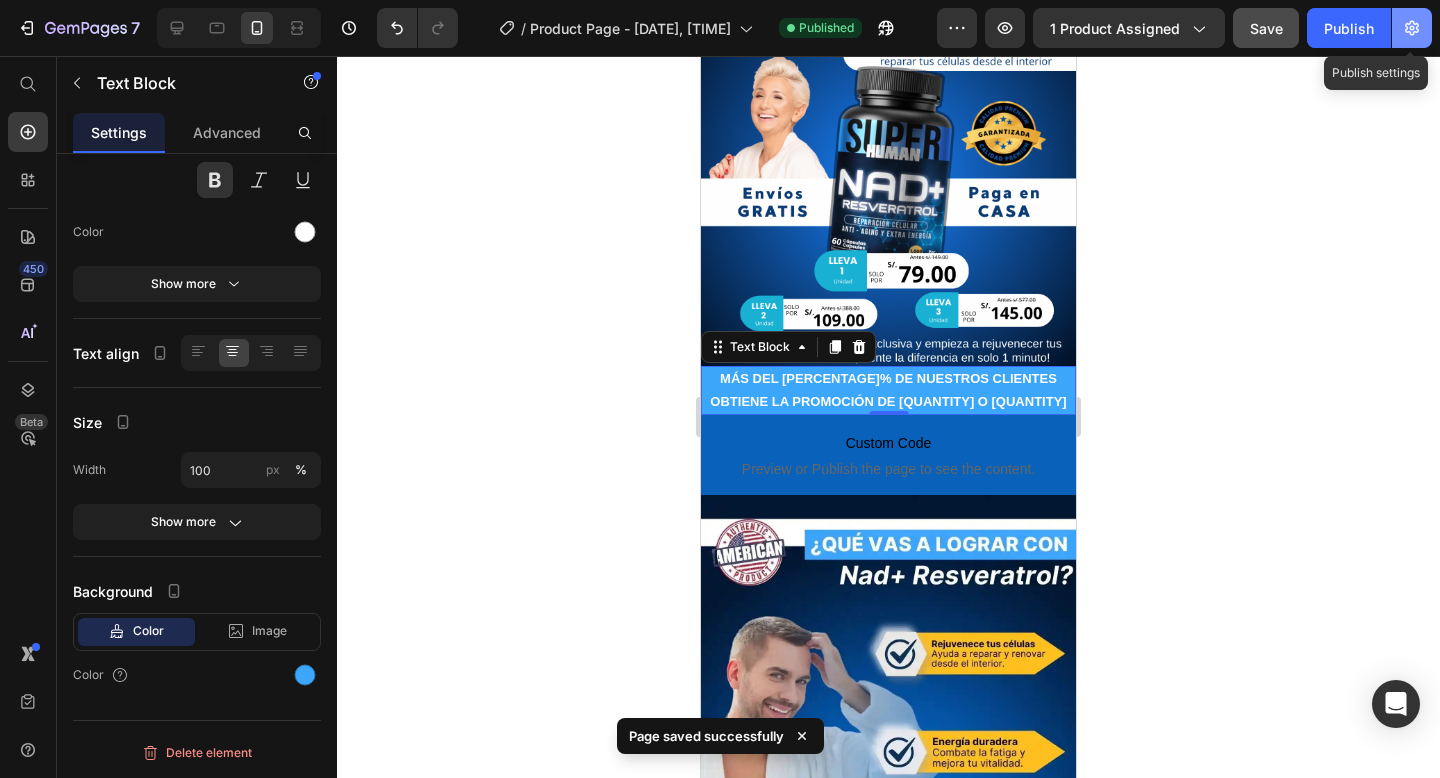 click 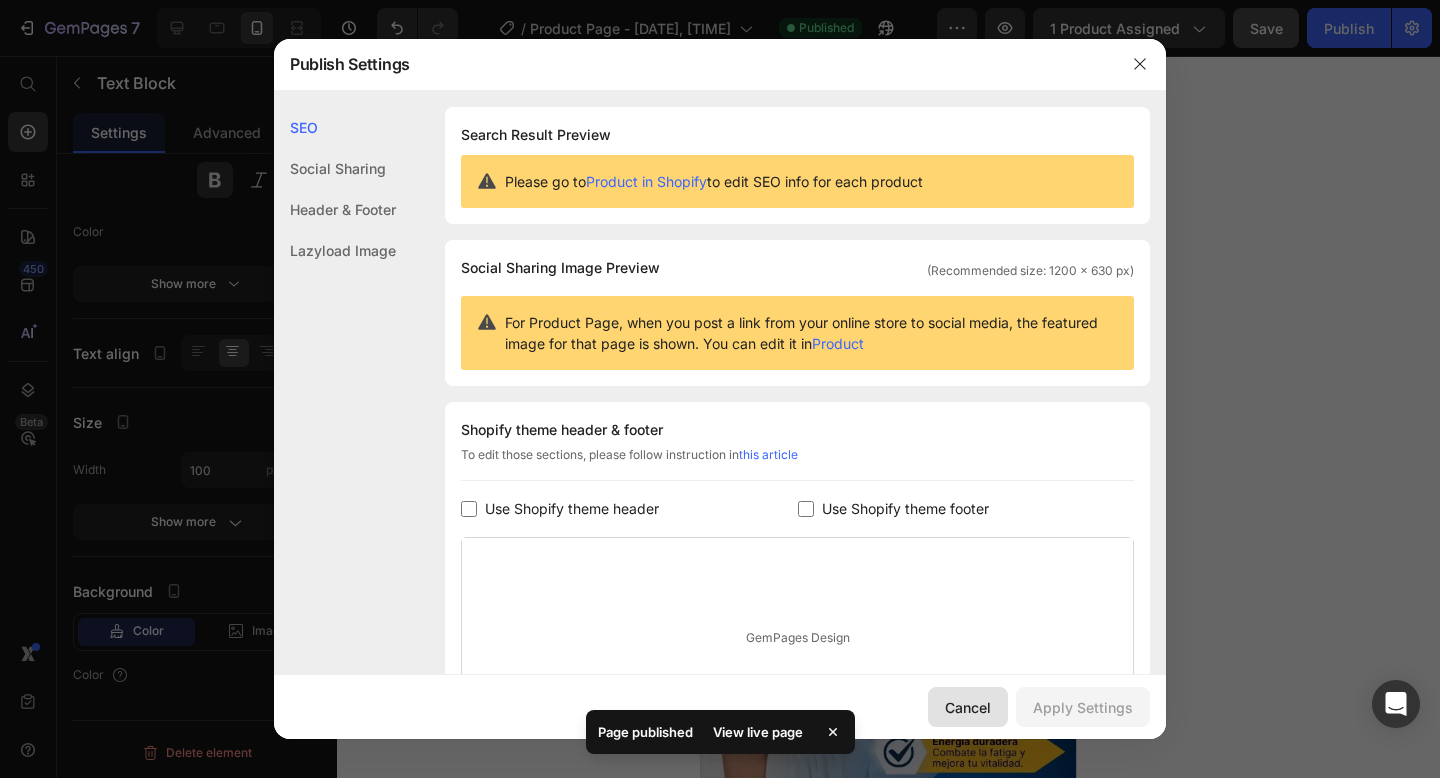 click on "Cancel" 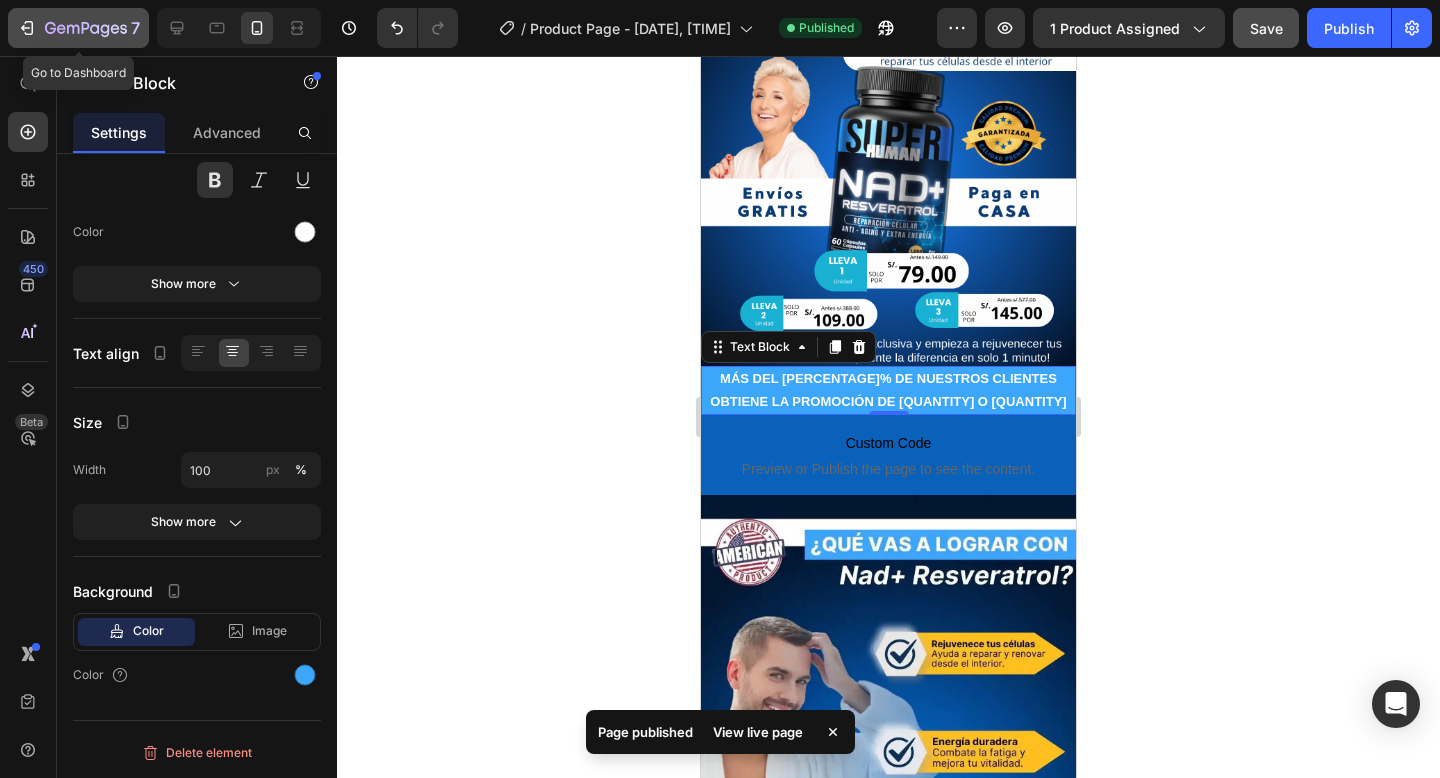 click 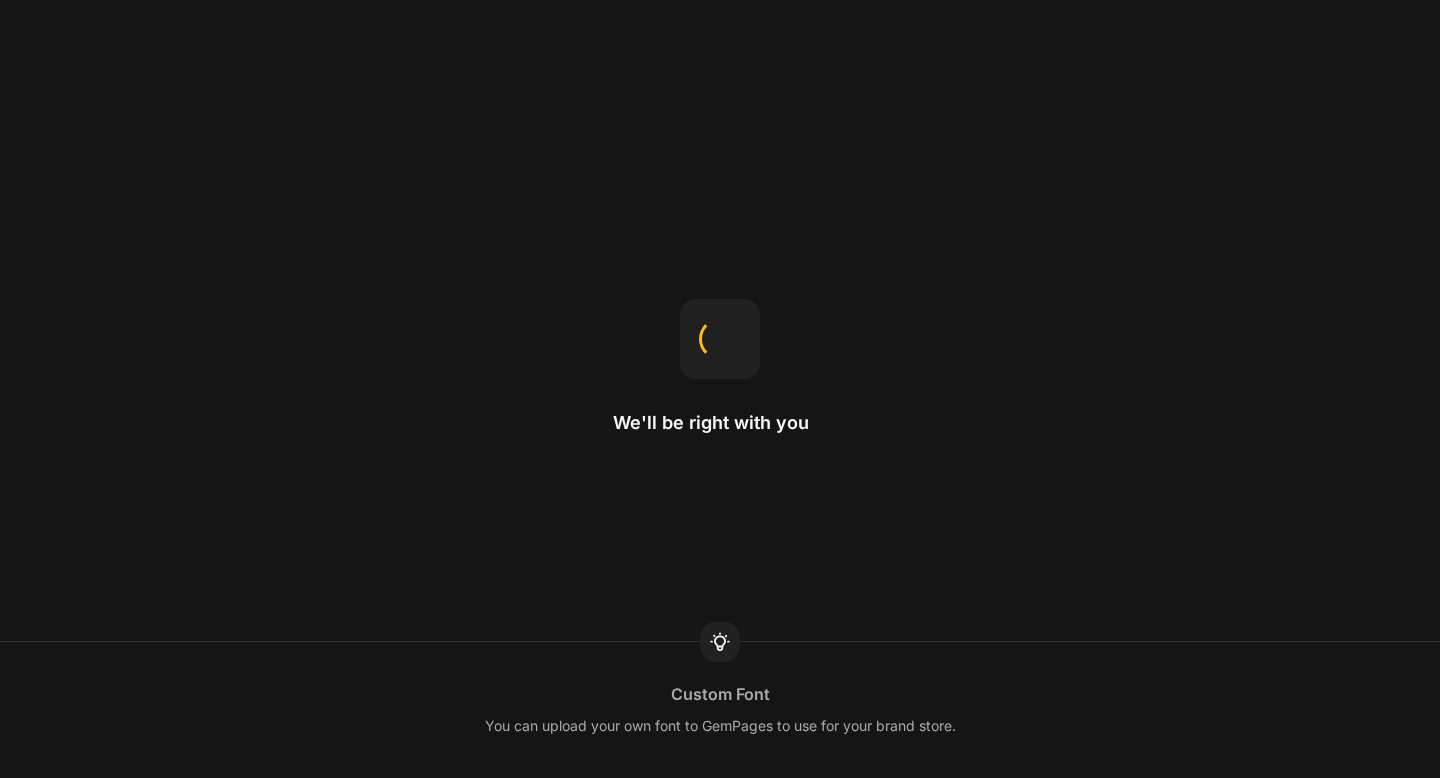 scroll, scrollTop: 0, scrollLeft: 0, axis: both 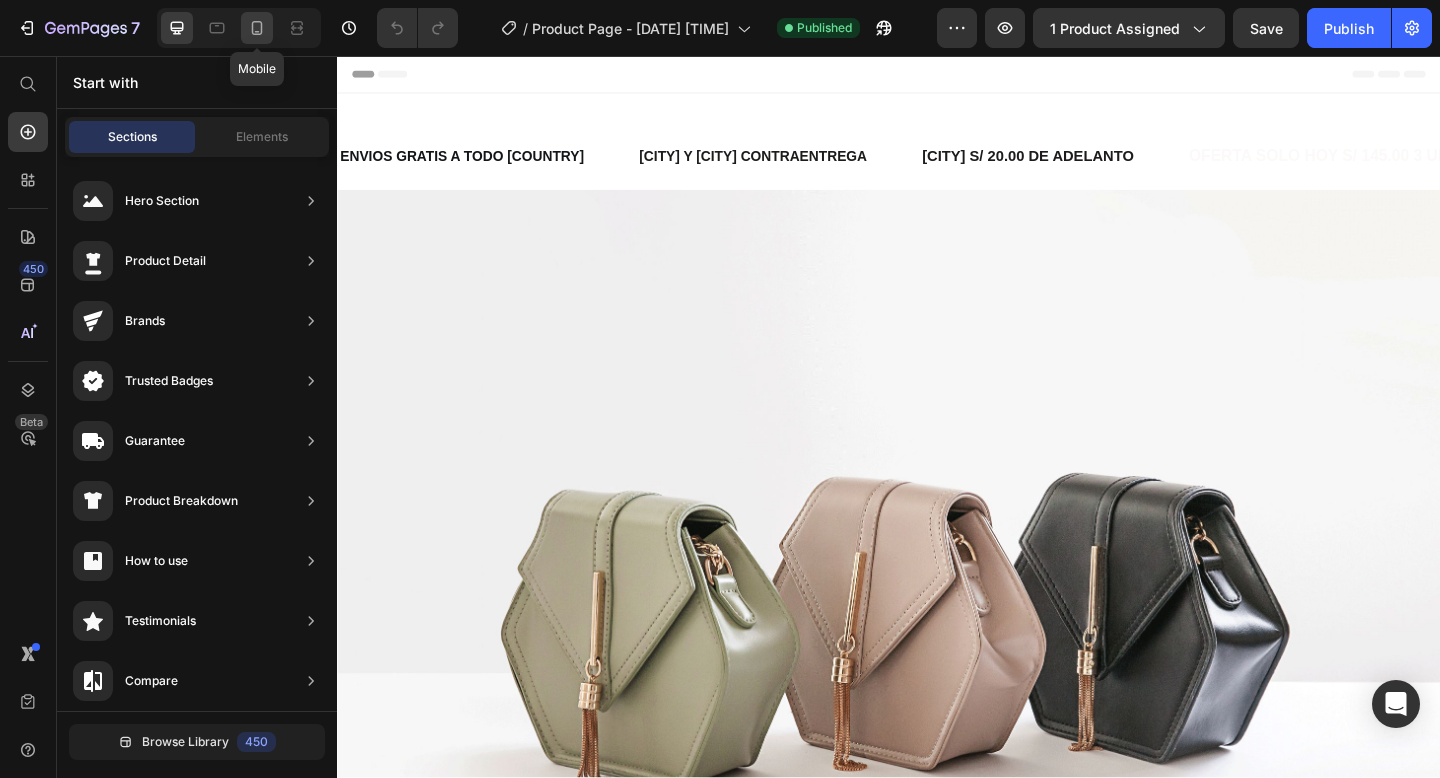 click 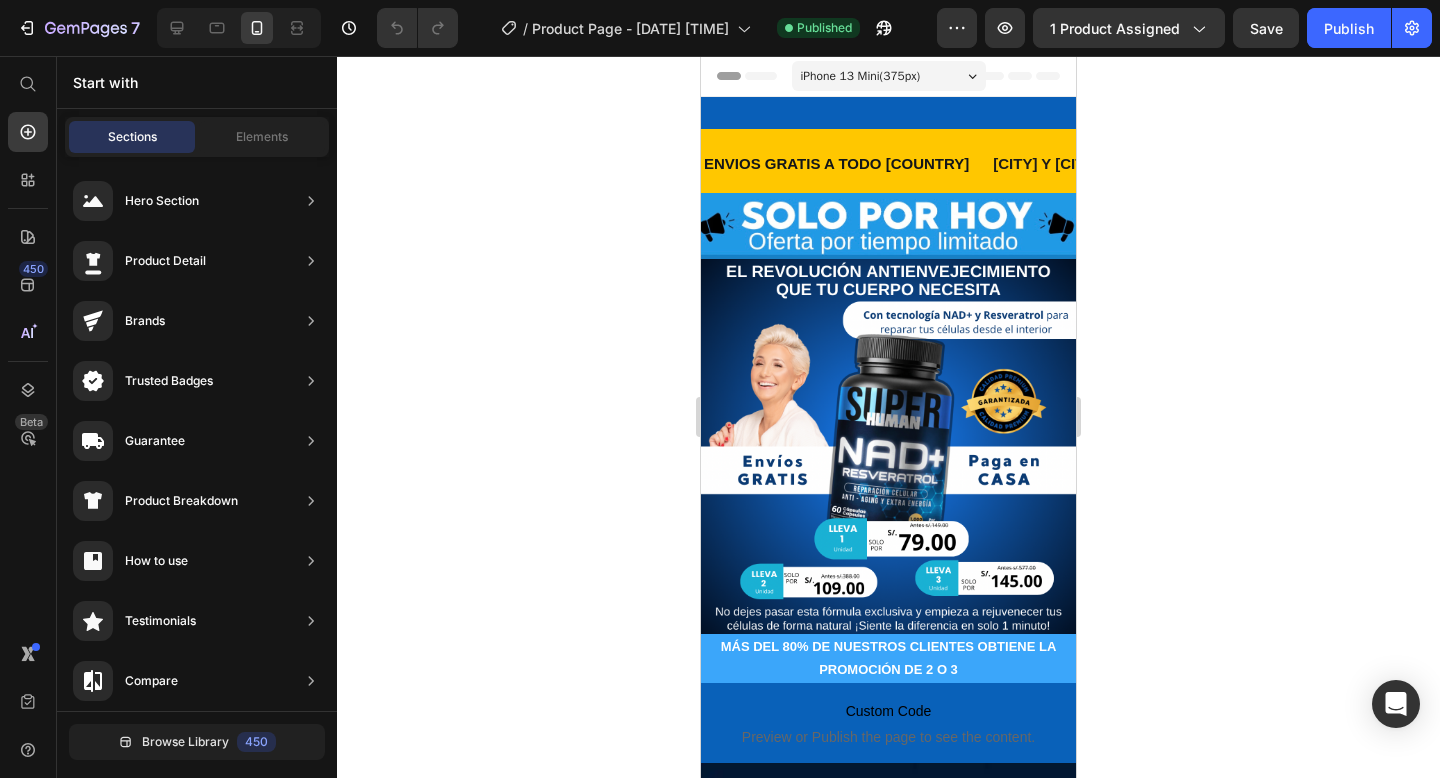 click 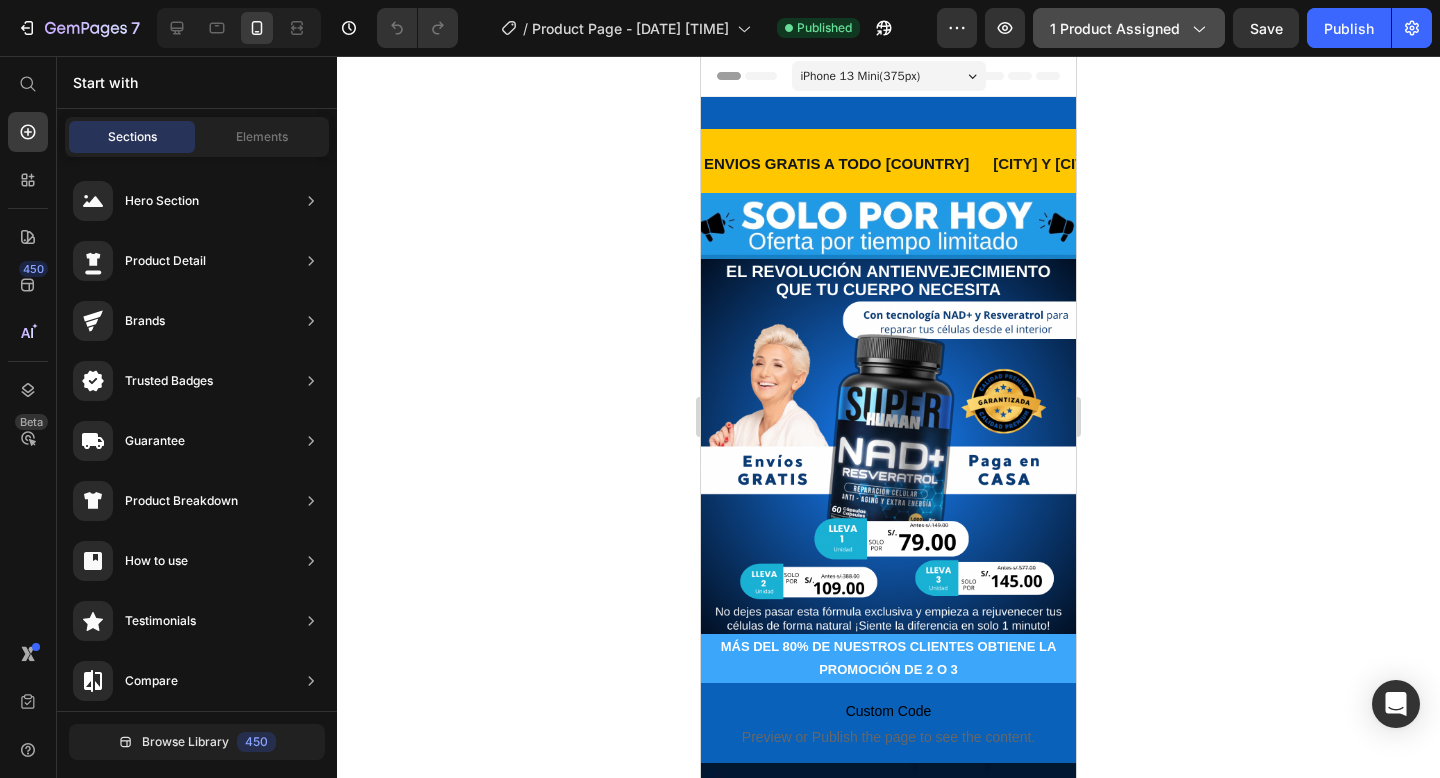 click on "1 product assigned" at bounding box center [1129, 28] 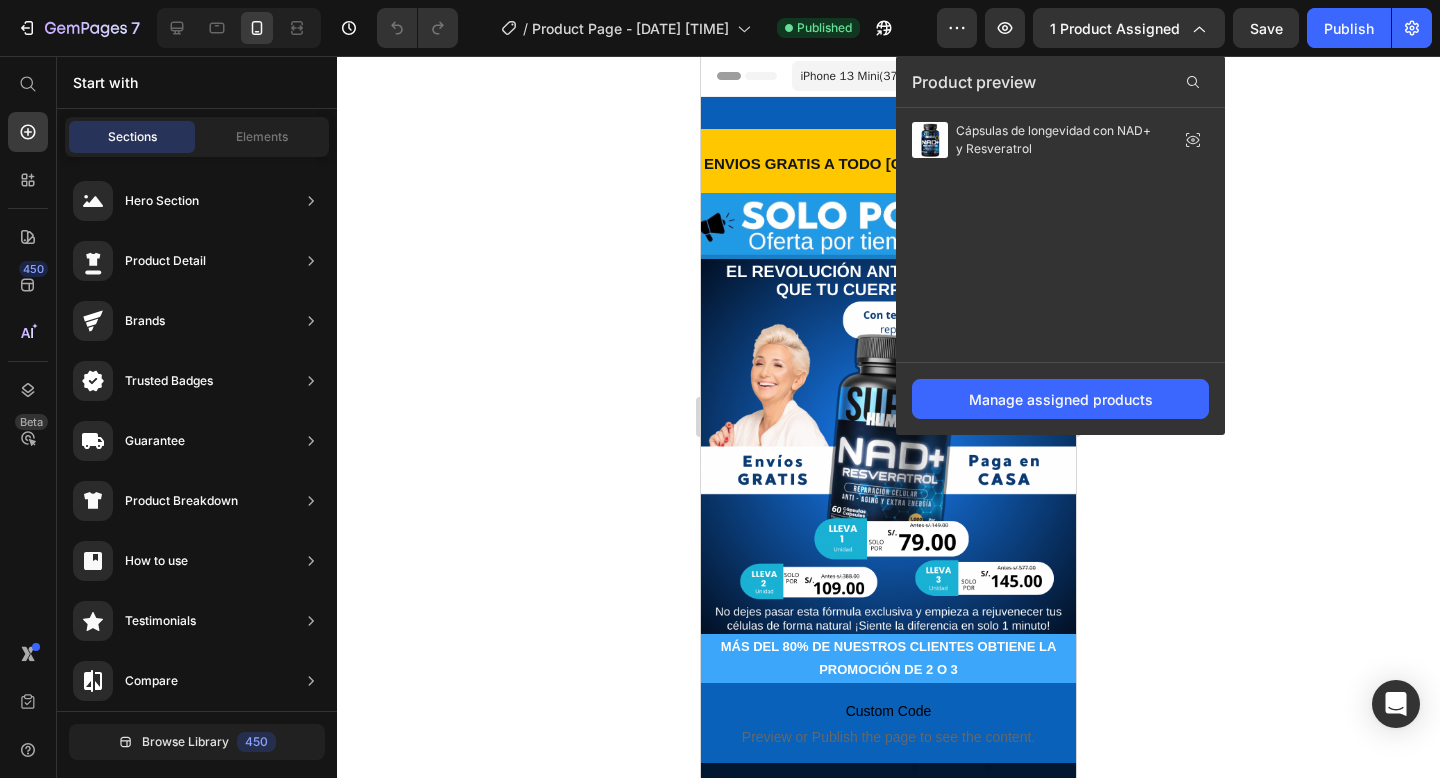click 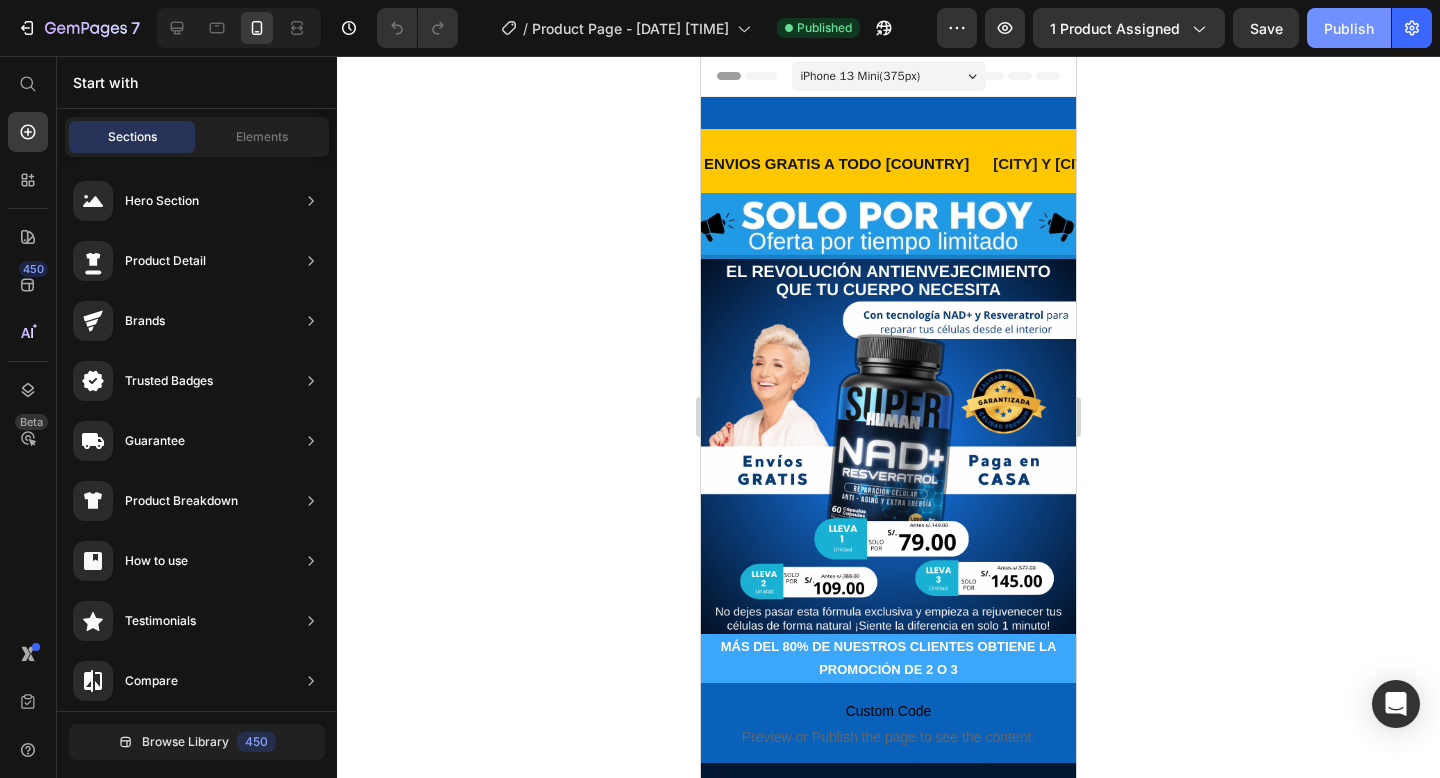 click on "Publish" at bounding box center (1349, 28) 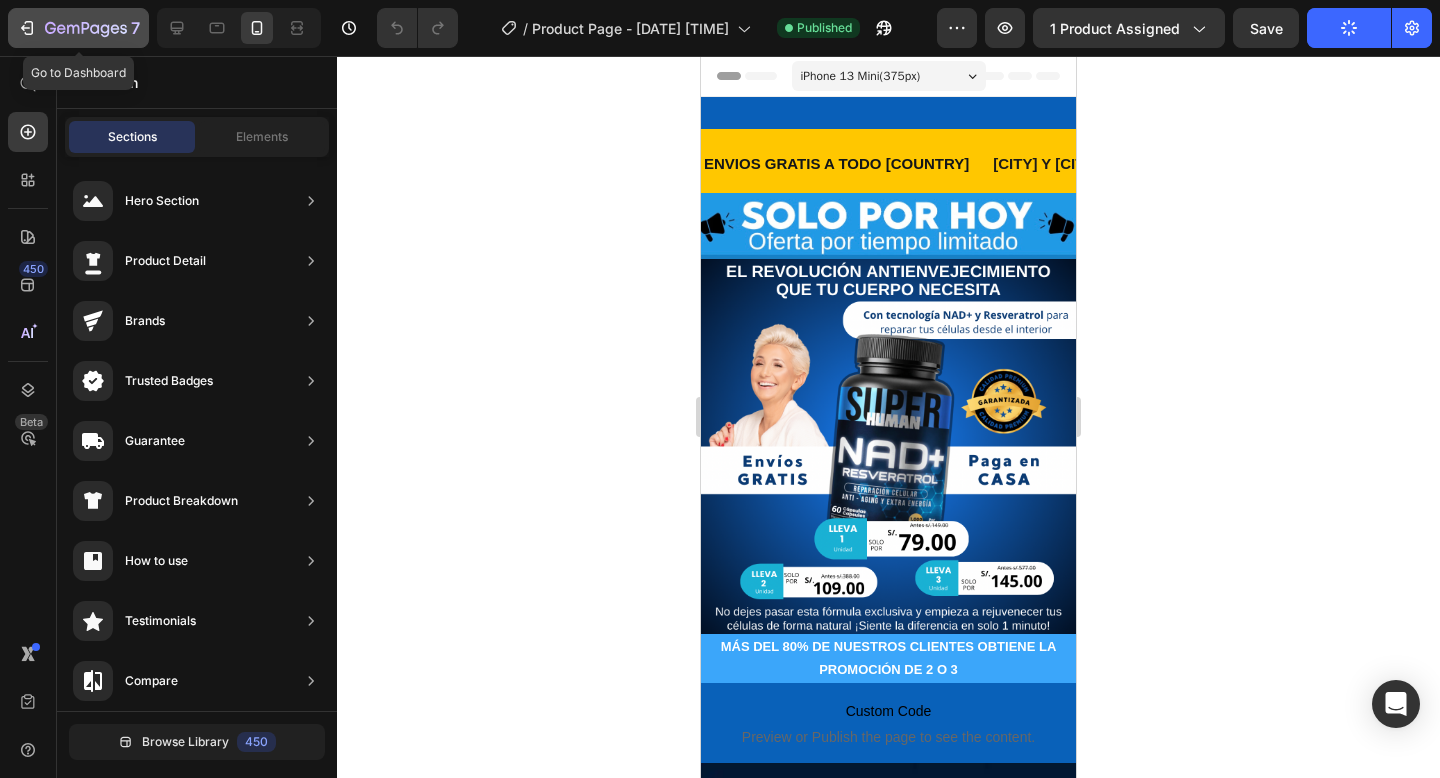 click on "7" at bounding box center (78, 28) 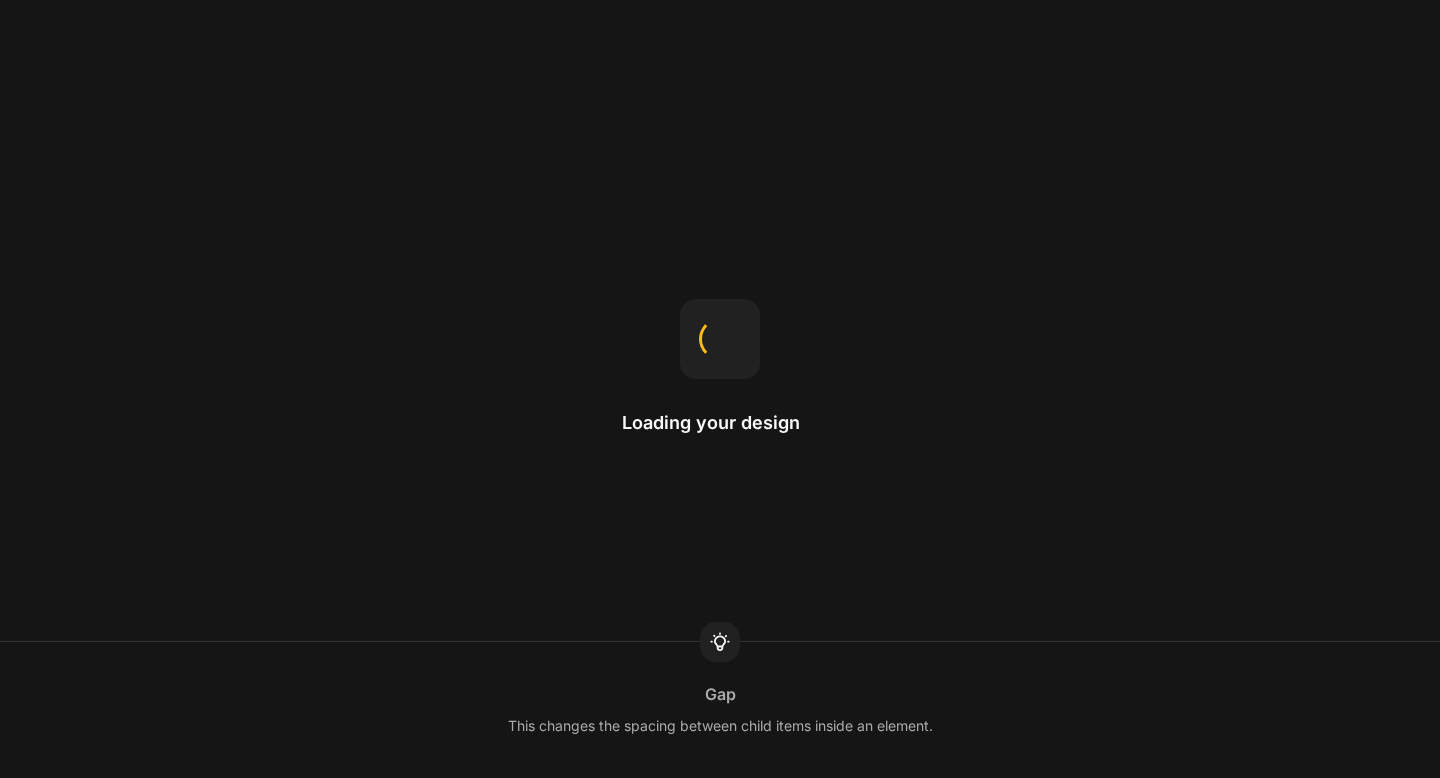 scroll, scrollTop: 0, scrollLeft: 0, axis: both 